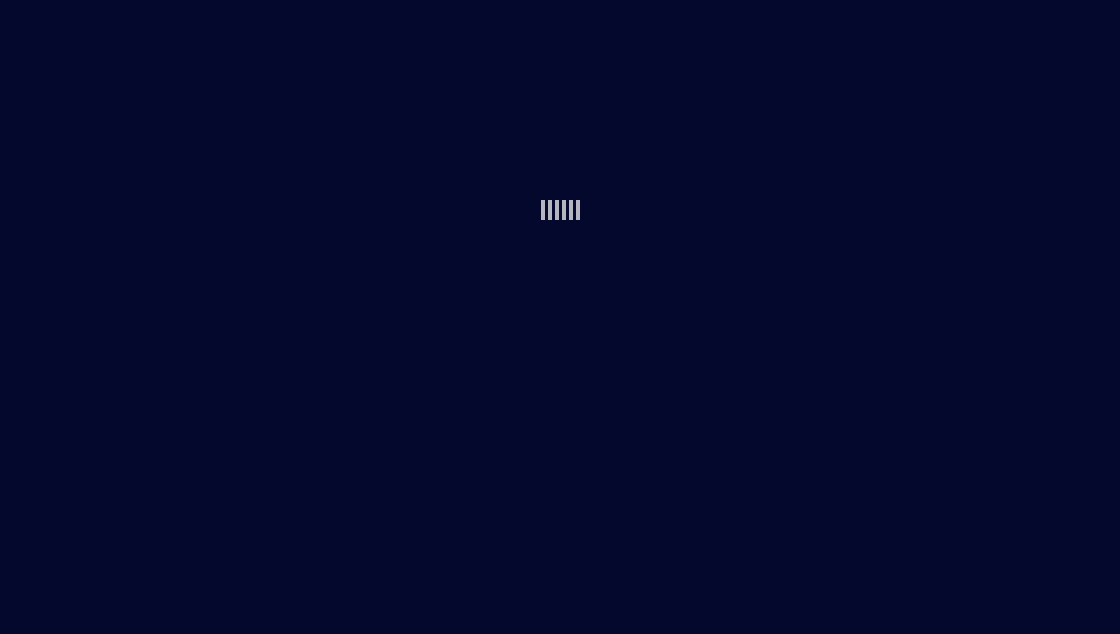 scroll, scrollTop: 0, scrollLeft: 0, axis: both 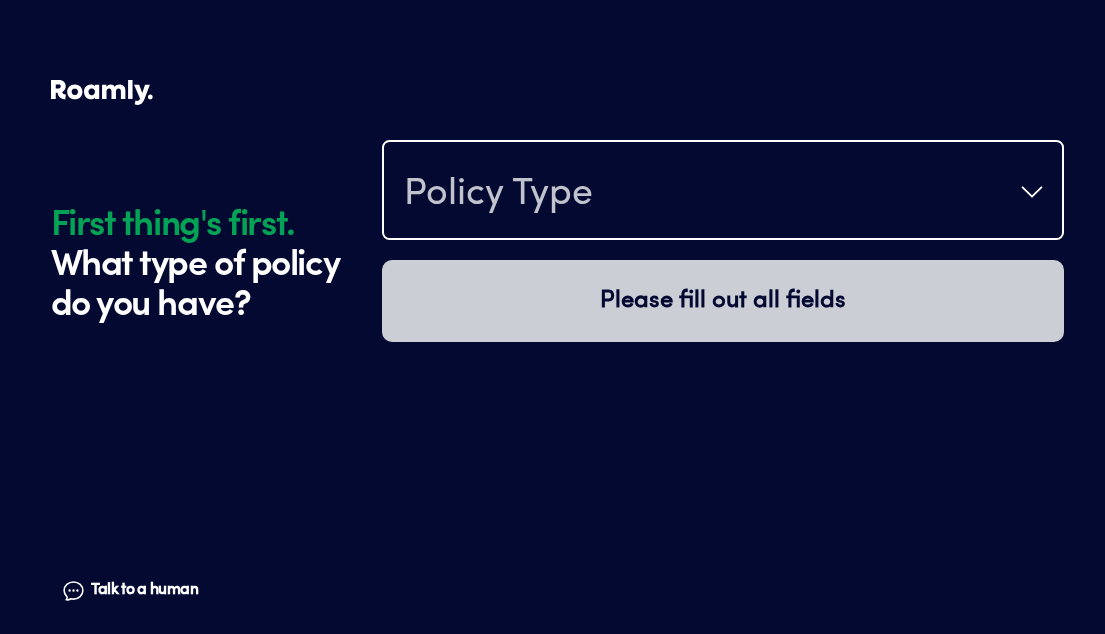 click on "Policy Type" at bounding box center [723, 192] 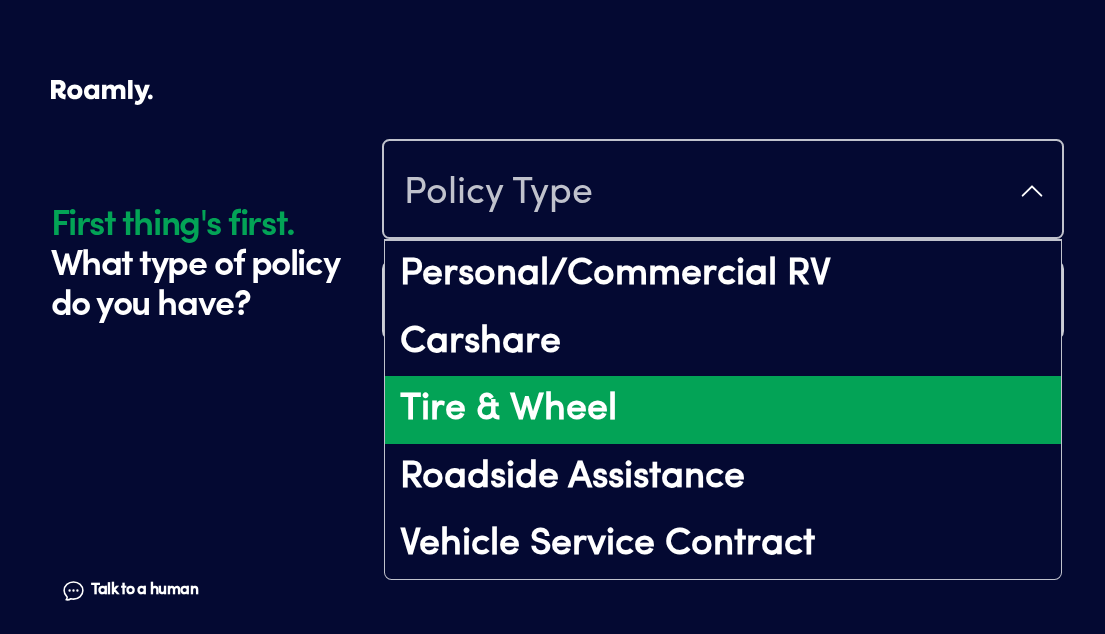 scroll, scrollTop: 3, scrollLeft: 0, axis: vertical 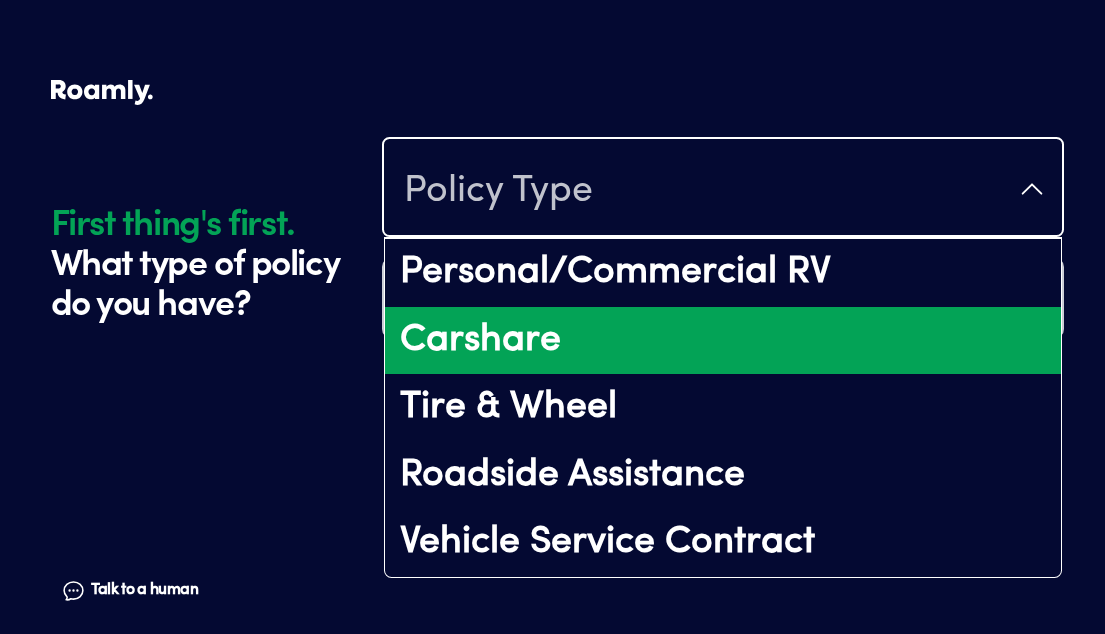 click on "Carshare" at bounding box center (723, 341) 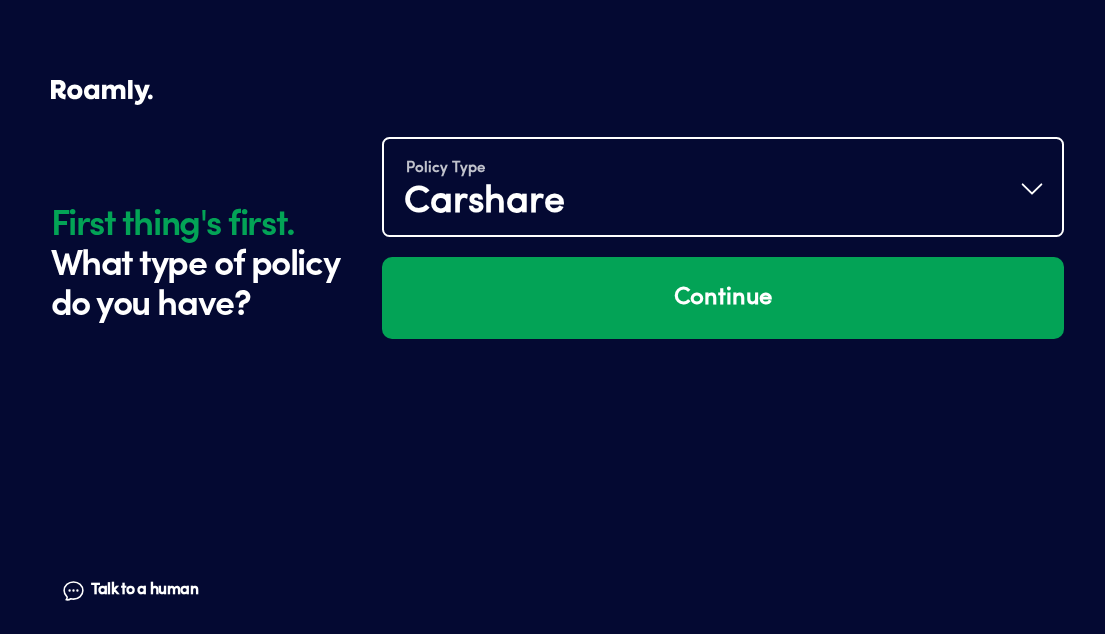 click on "Policy Type Carshare" at bounding box center [723, 189] 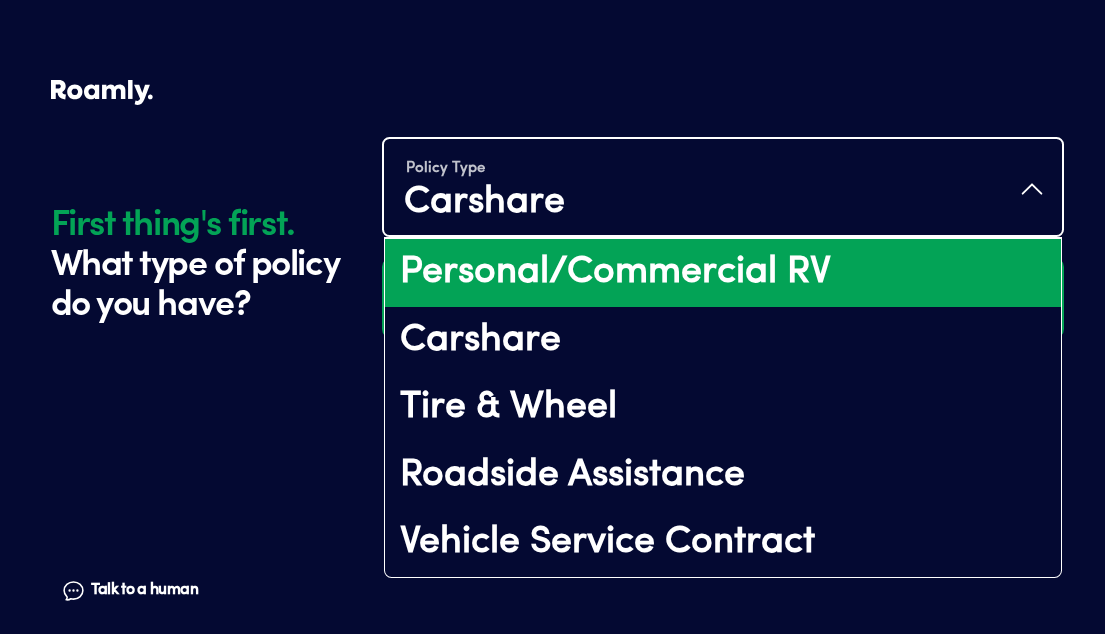 click on "Personal/Commercial RV" at bounding box center [723, 273] 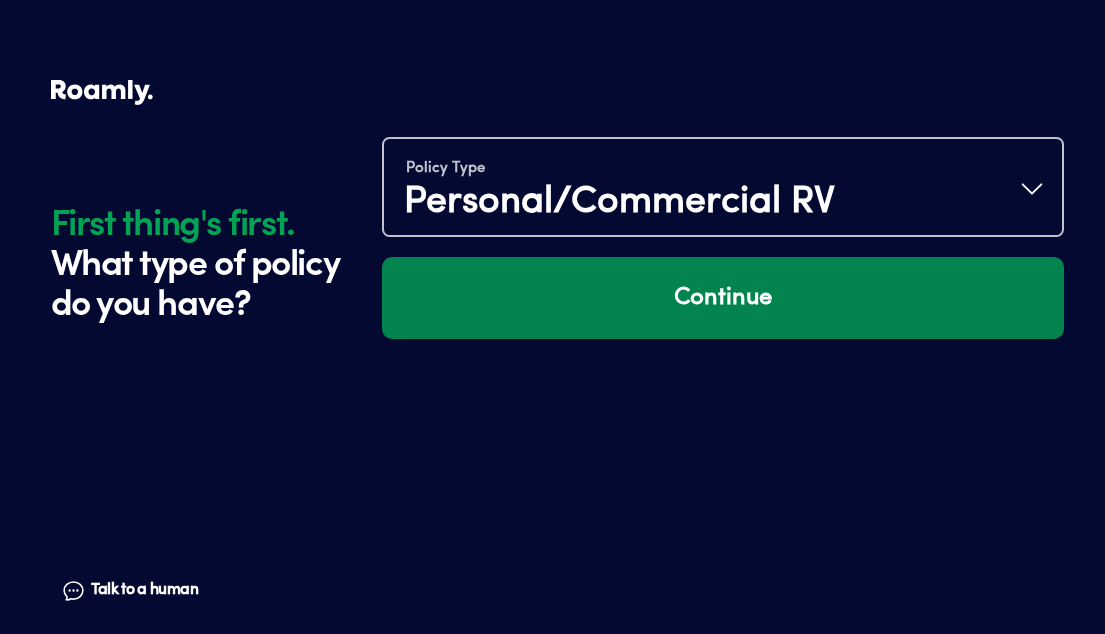 click on "Continue" at bounding box center [723, 298] 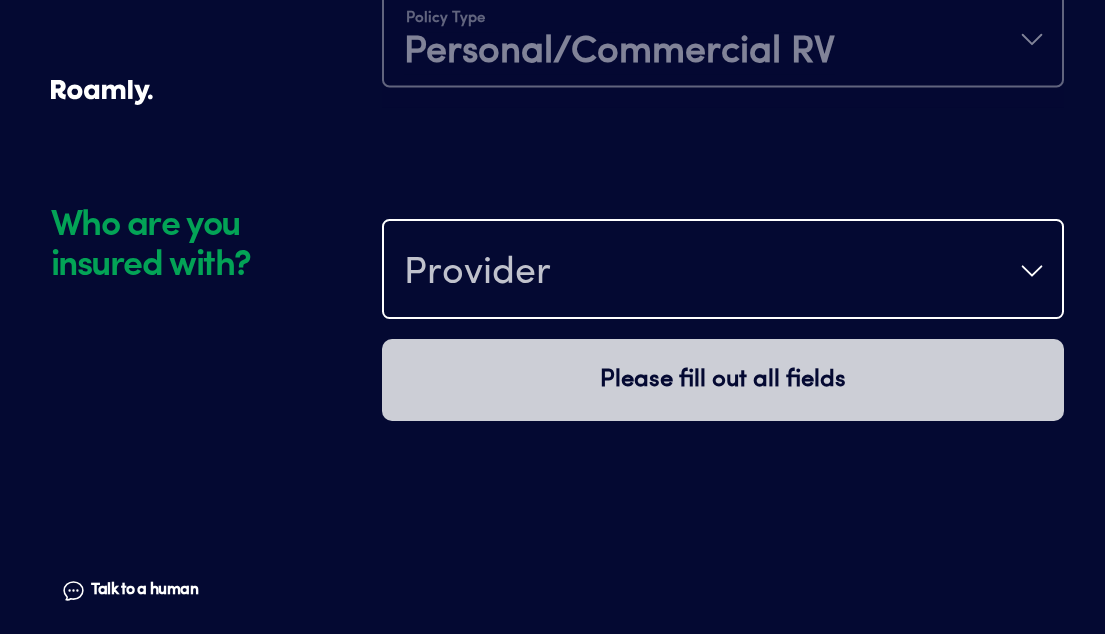 click on "Provider" at bounding box center (723, 271) 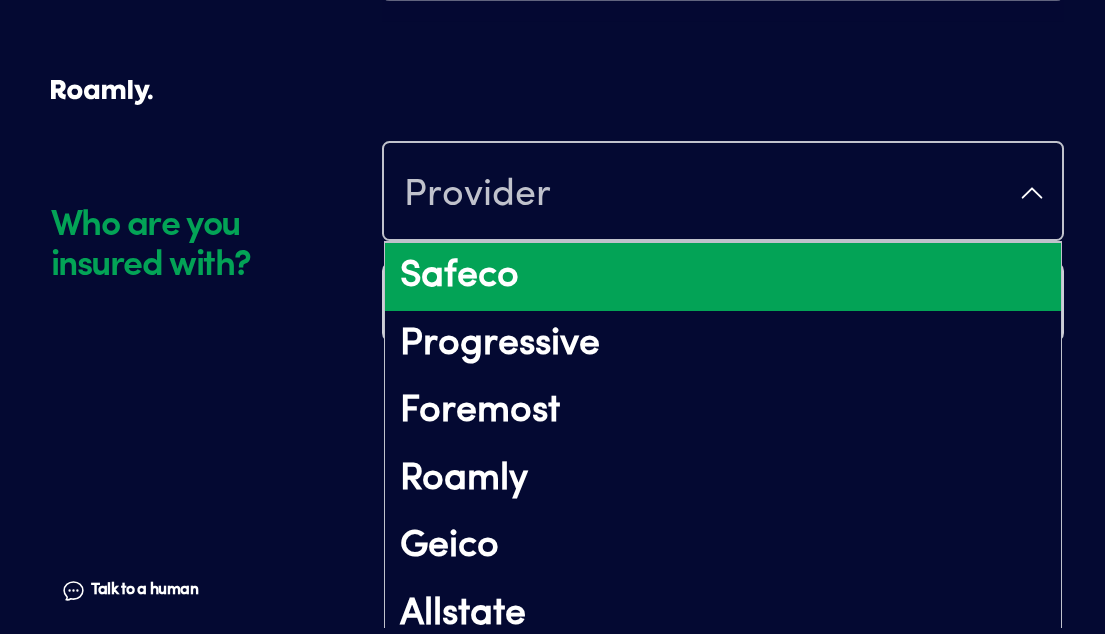 scroll, scrollTop: 280, scrollLeft: 0, axis: vertical 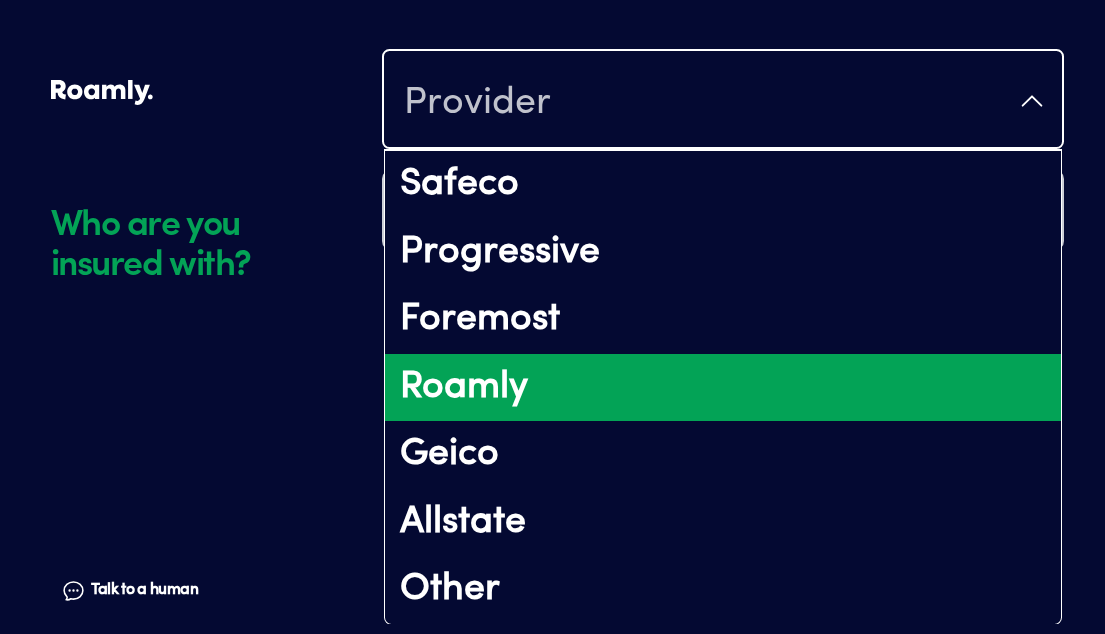 click on "Roamly" at bounding box center [723, 388] 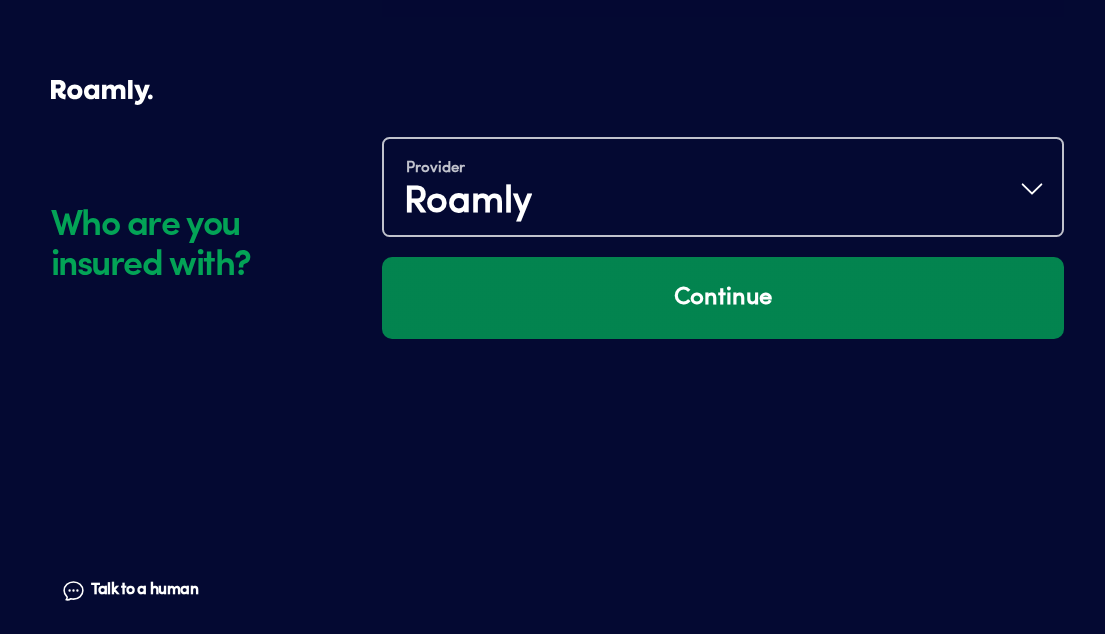 click on "Continue" at bounding box center (723, 298) 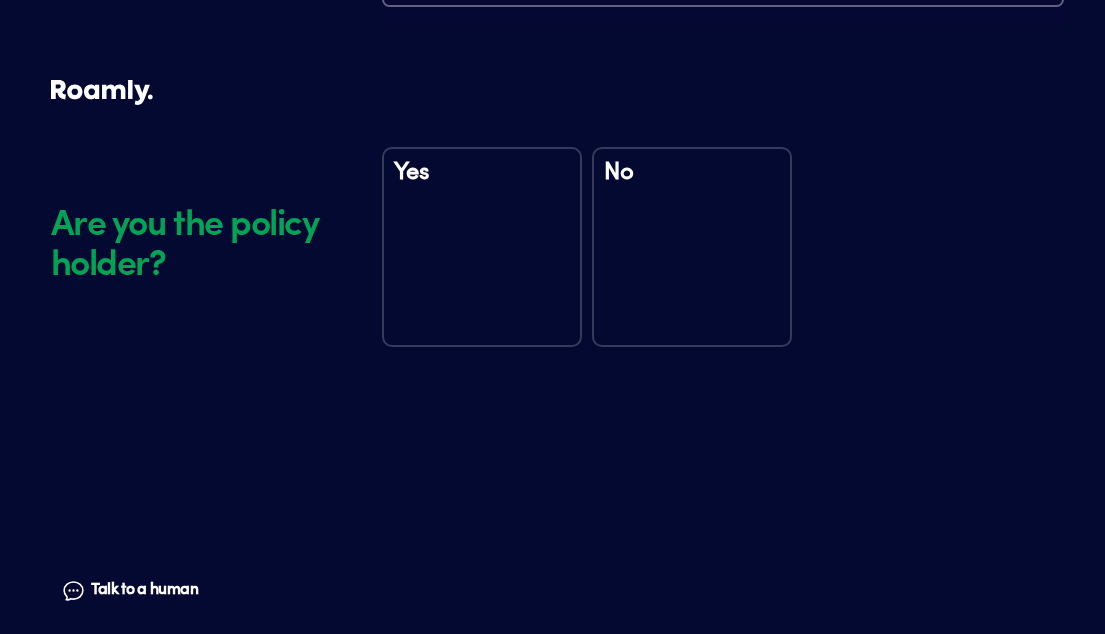 scroll, scrollTop: 560, scrollLeft: 0, axis: vertical 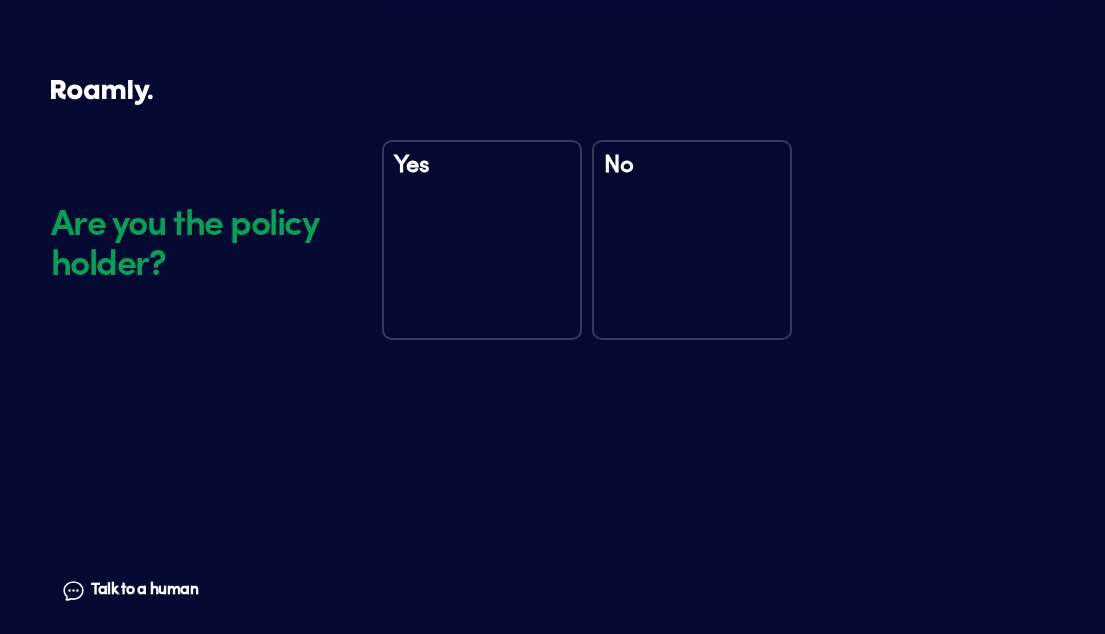 click on "No" at bounding box center (692, 240) 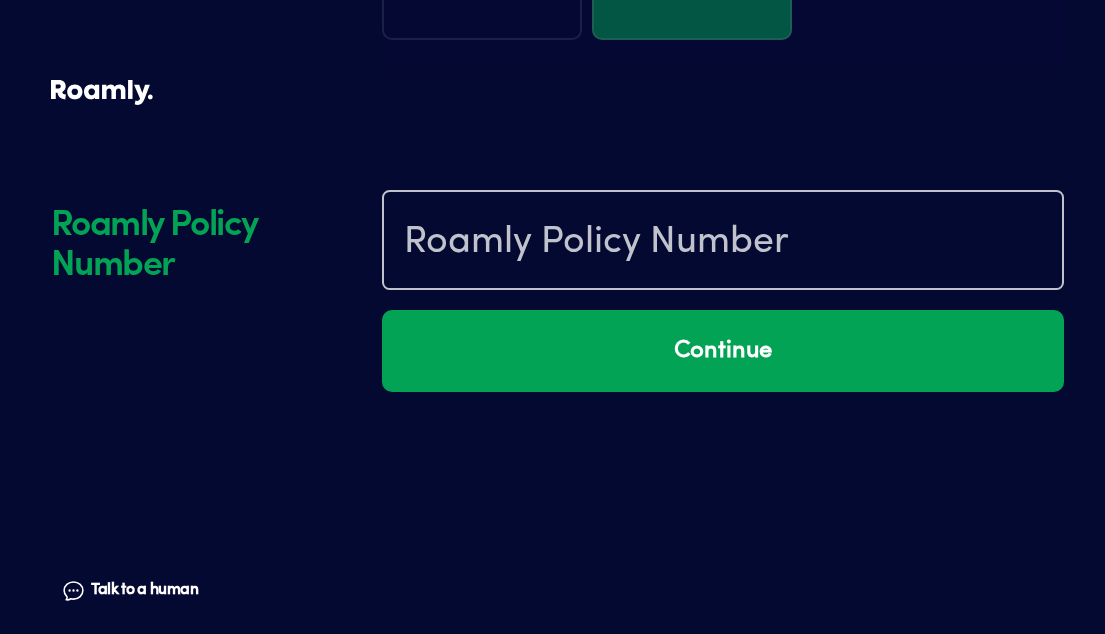 scroll, scrollTop: 950, scrollLeft: 0, axis: vertical 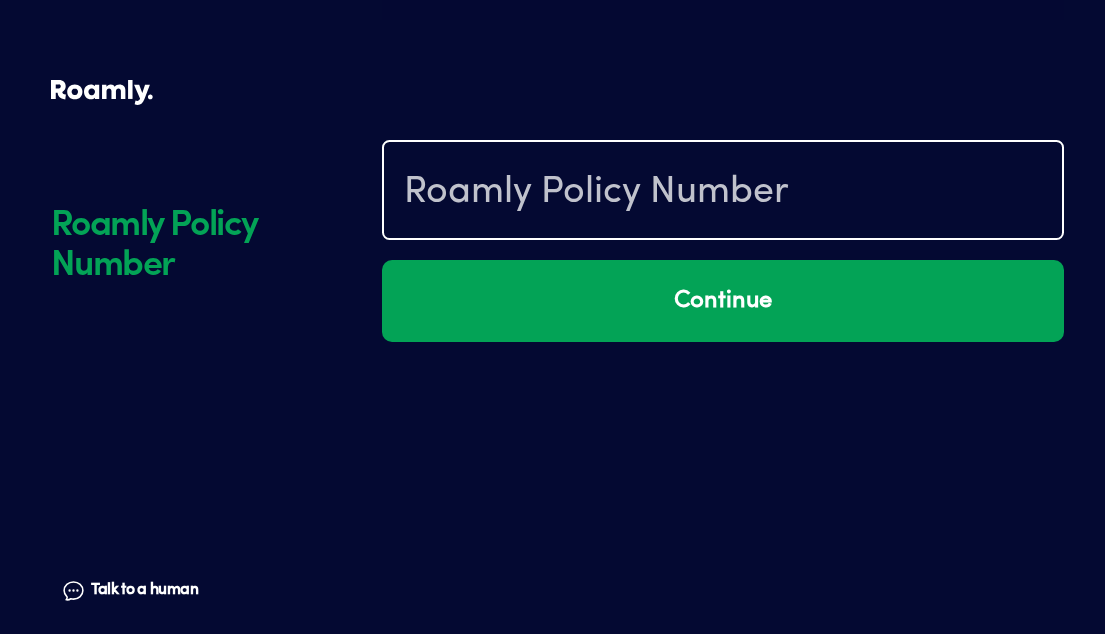 click at bounding box center [723, 192] 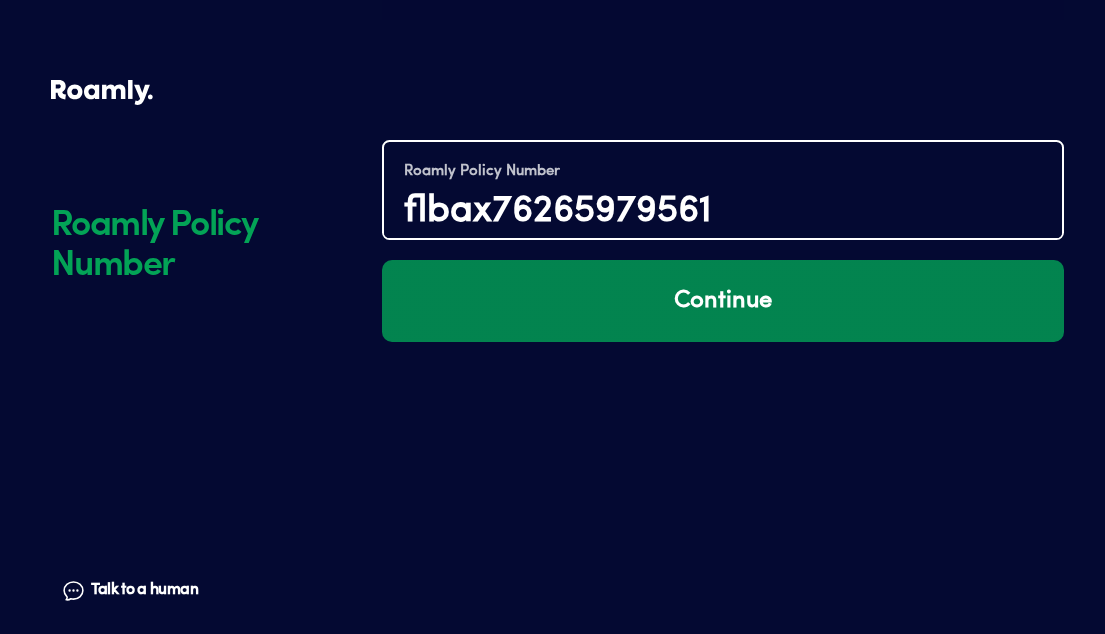 type on "flbax76265979561" 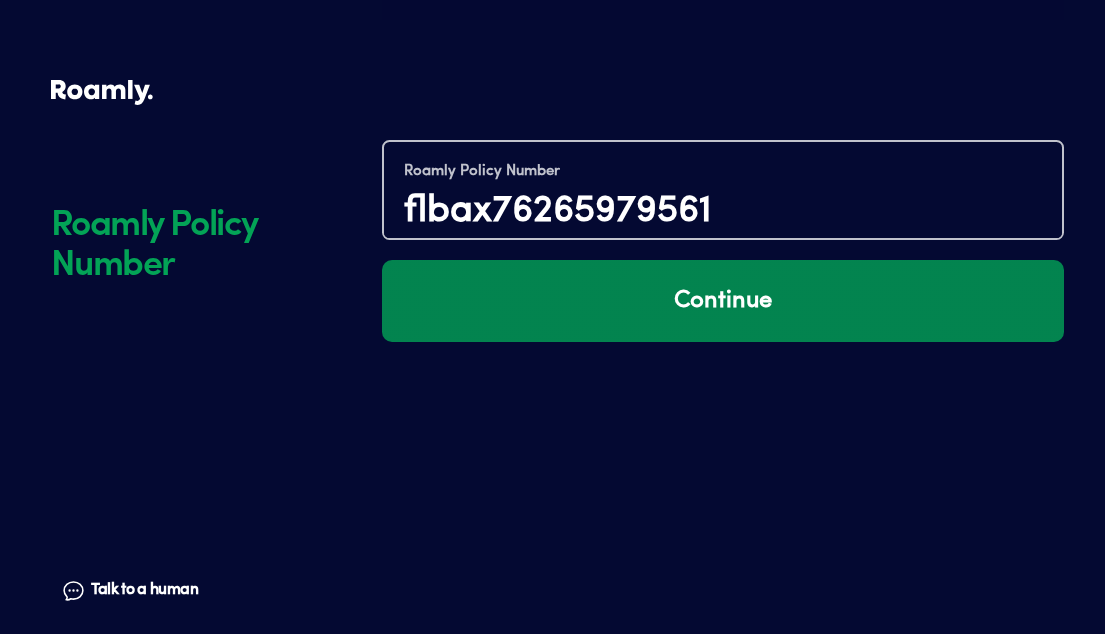 click on "Continue" at bounding box center [723, 301] 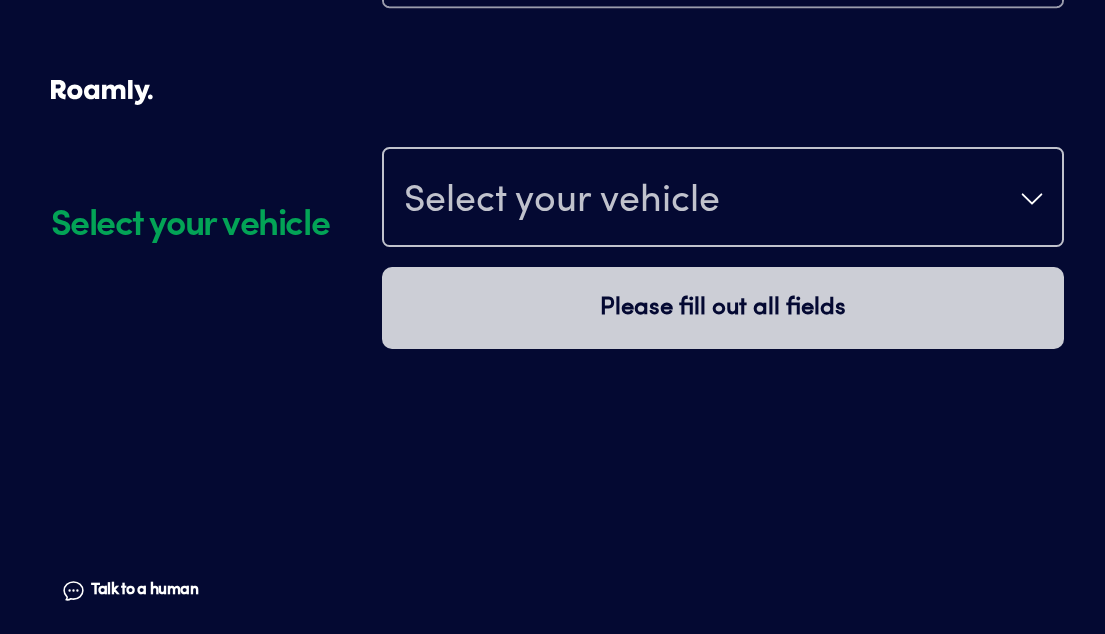 scroll, scrollTop: 1230, scrollLeft: 0, axis: vertical 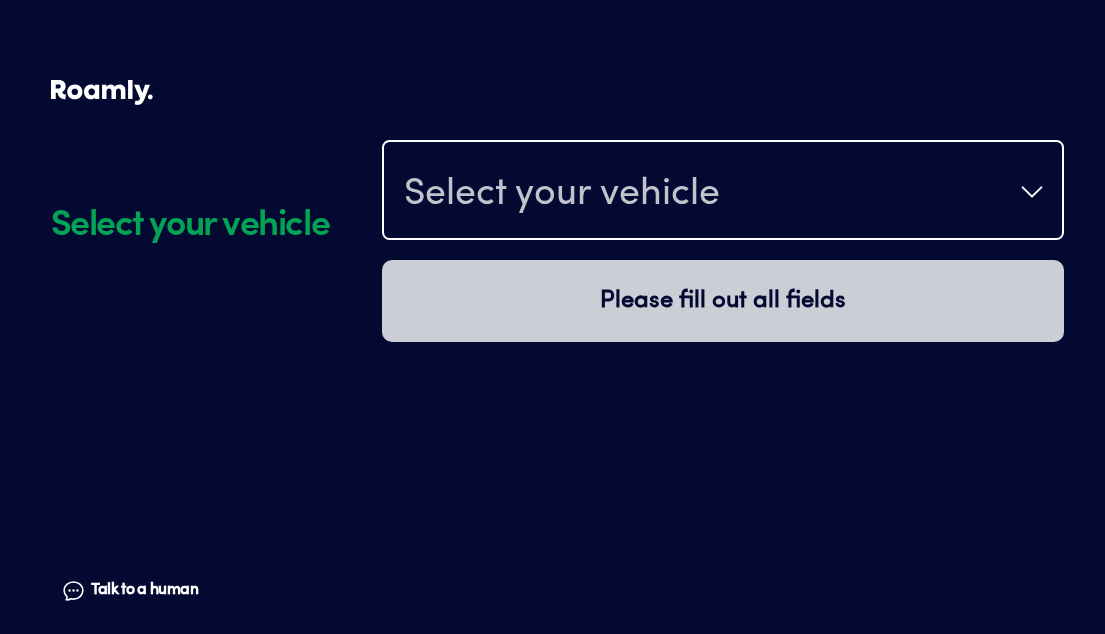 click on "Select your vehicle" at bounding box center [562, 194] 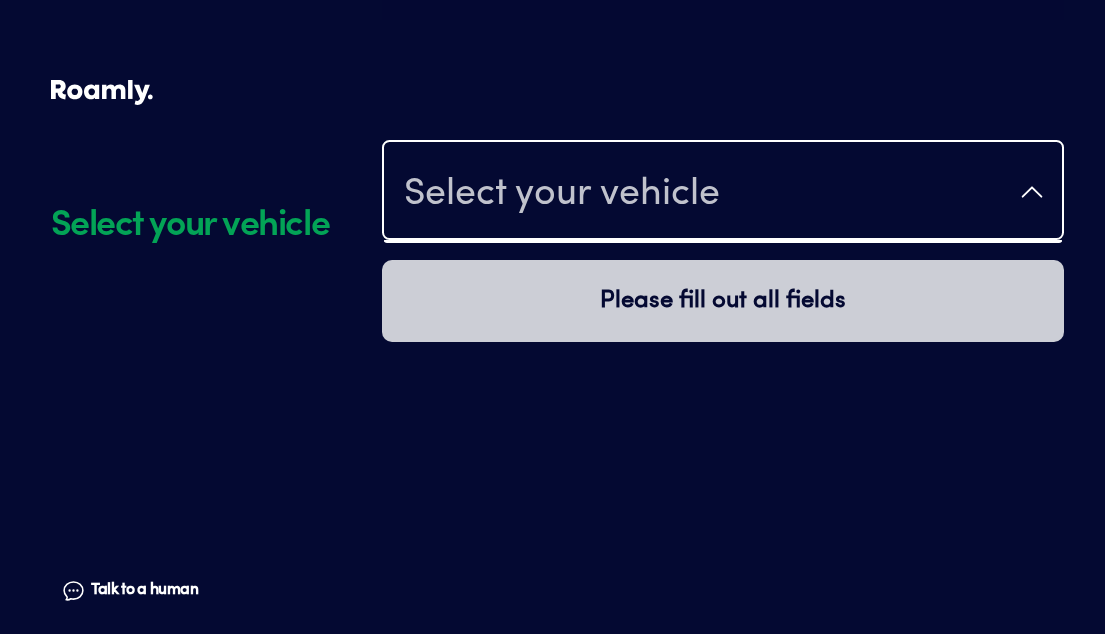 click on "Select your vehicle" at bounding box center [562, 194] 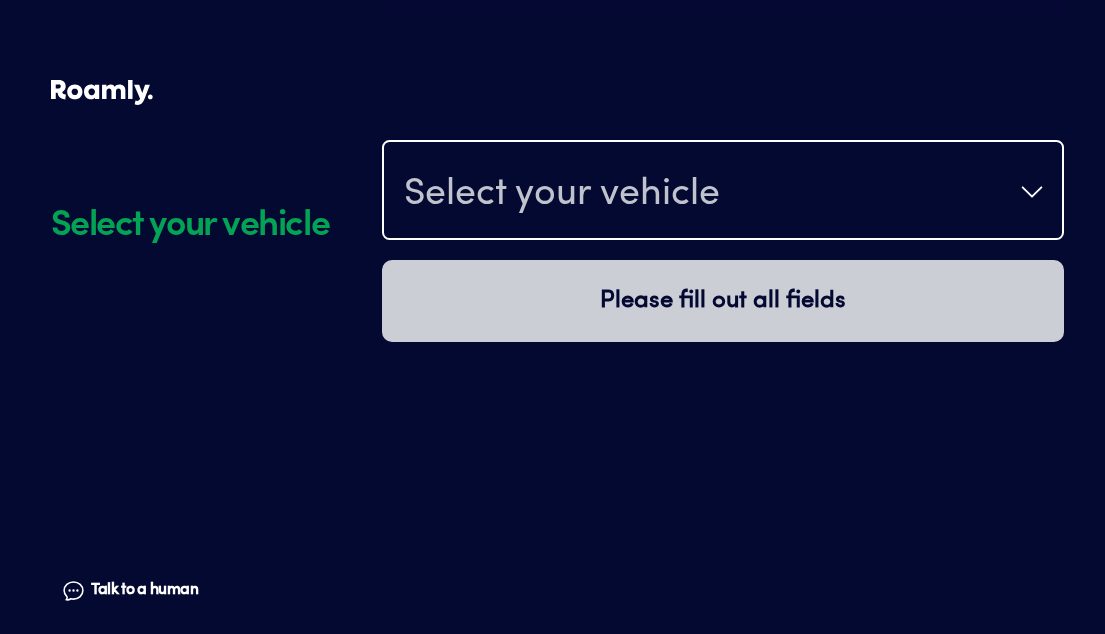 click on "Select your vehicle" at bounding box center [723, 192] 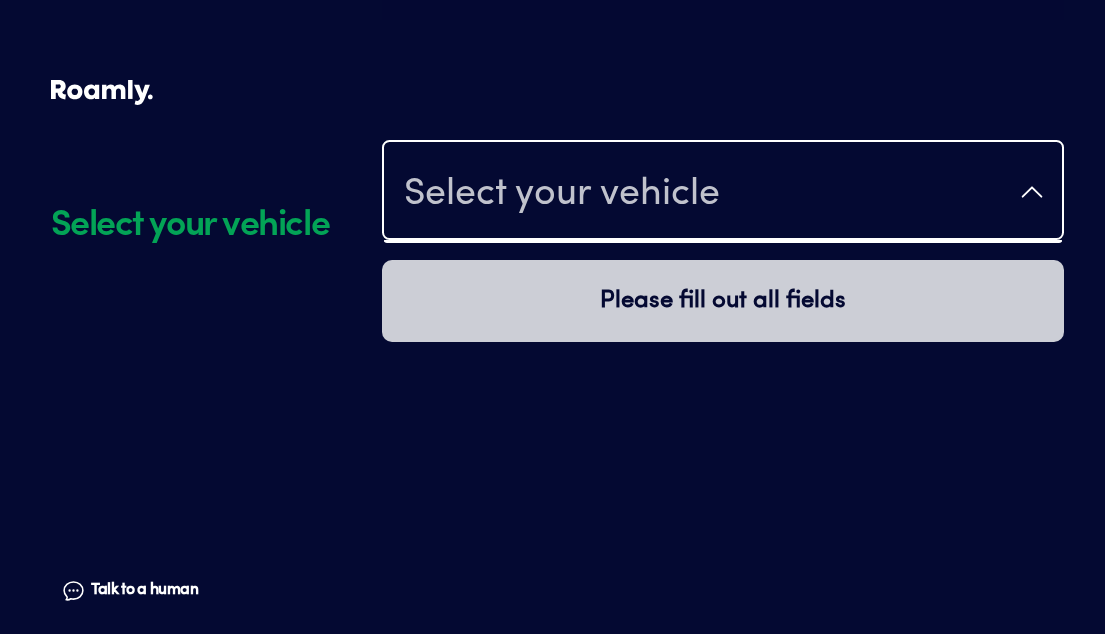 click on "Select your vehicle" at bounding box center (723, 192) 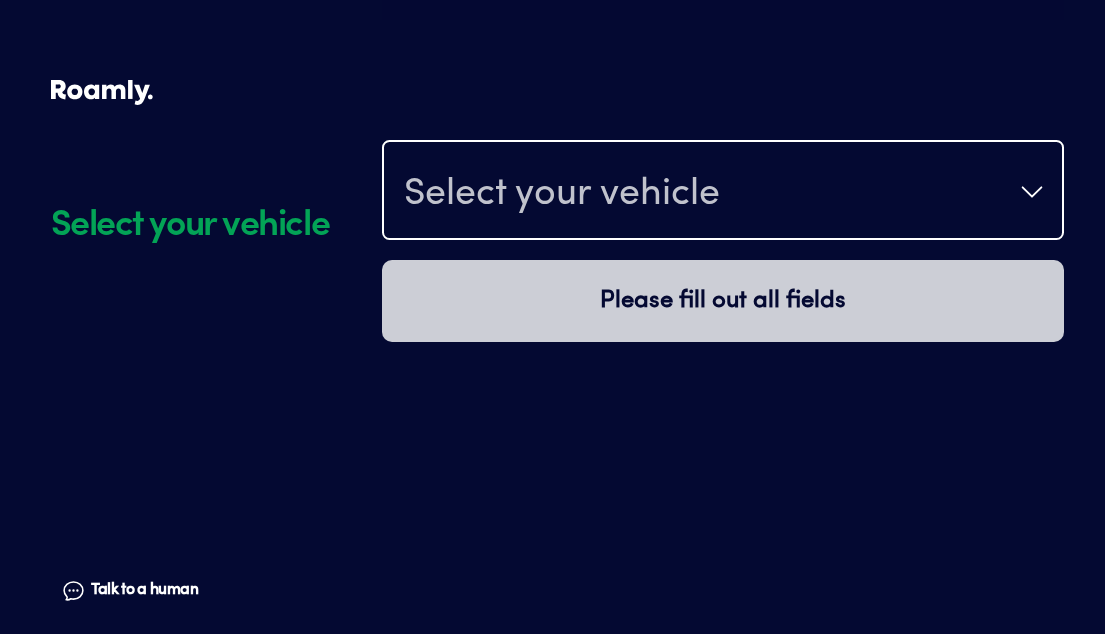 click on "Select your vehicle" at bounding box center (562, 194) 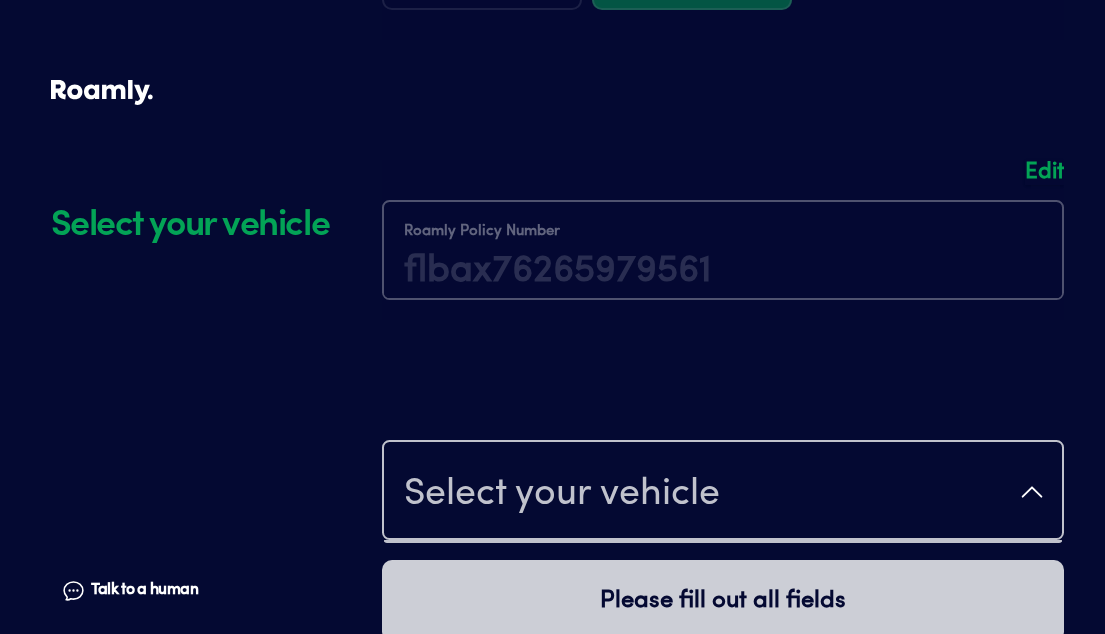 scroll, scrollTop: 1130, scrollLeft: 0, axis: vertical 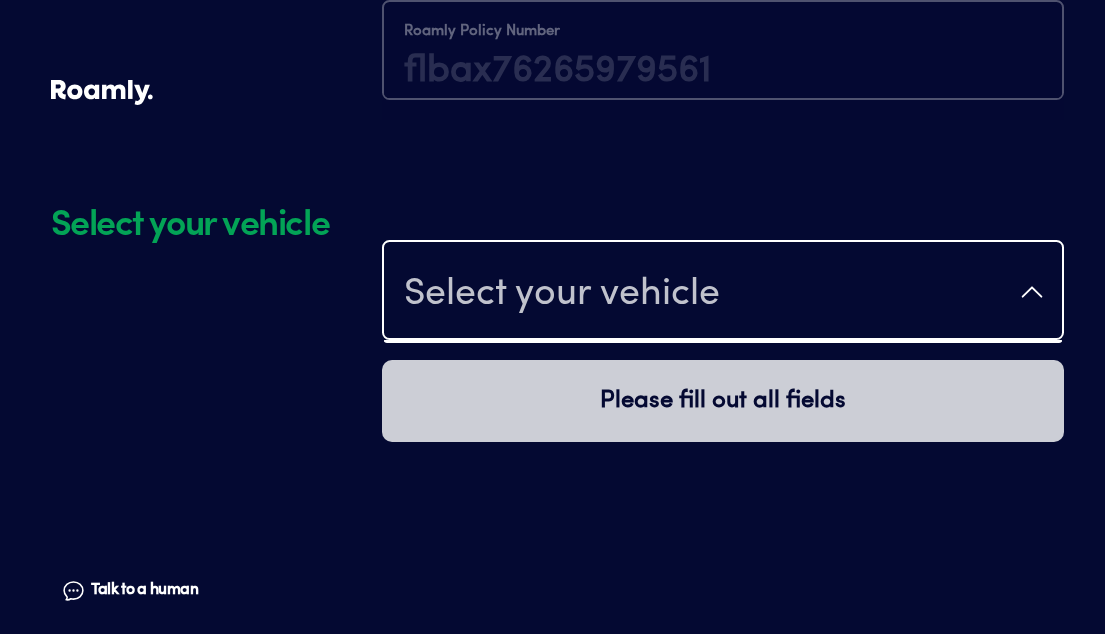 click on "Select your vehicle" at bounding box center [562, 294] 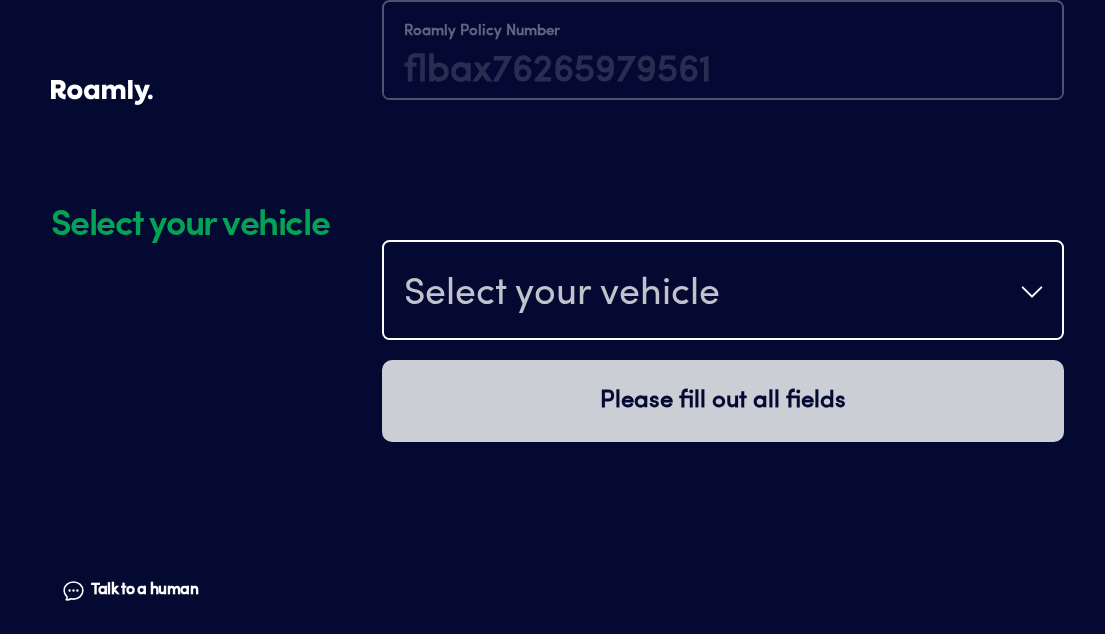 click on "Select your vehicle" at bounding box center [723, 292] 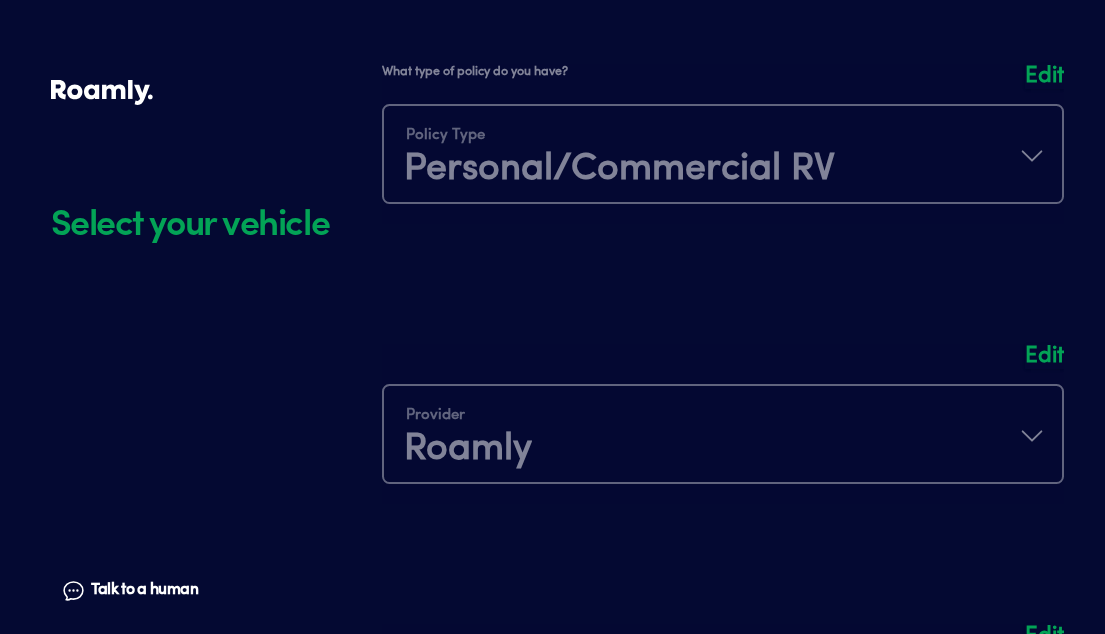 scroll, scrollTop: 0, scrollLeft: 0, axis: both 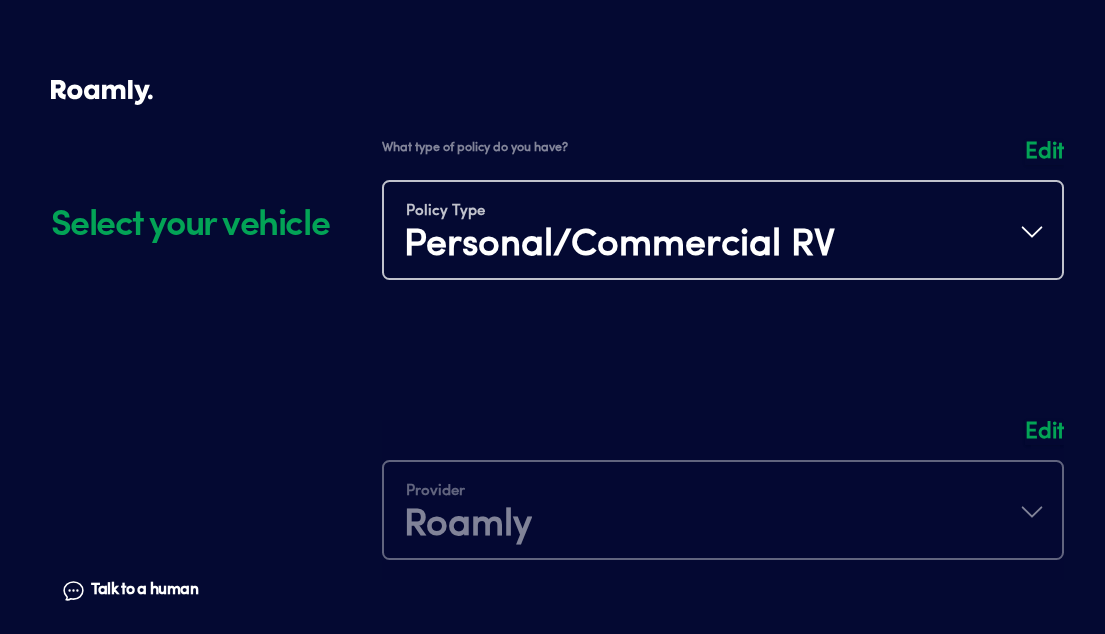 click at bounding box center (723, 220) 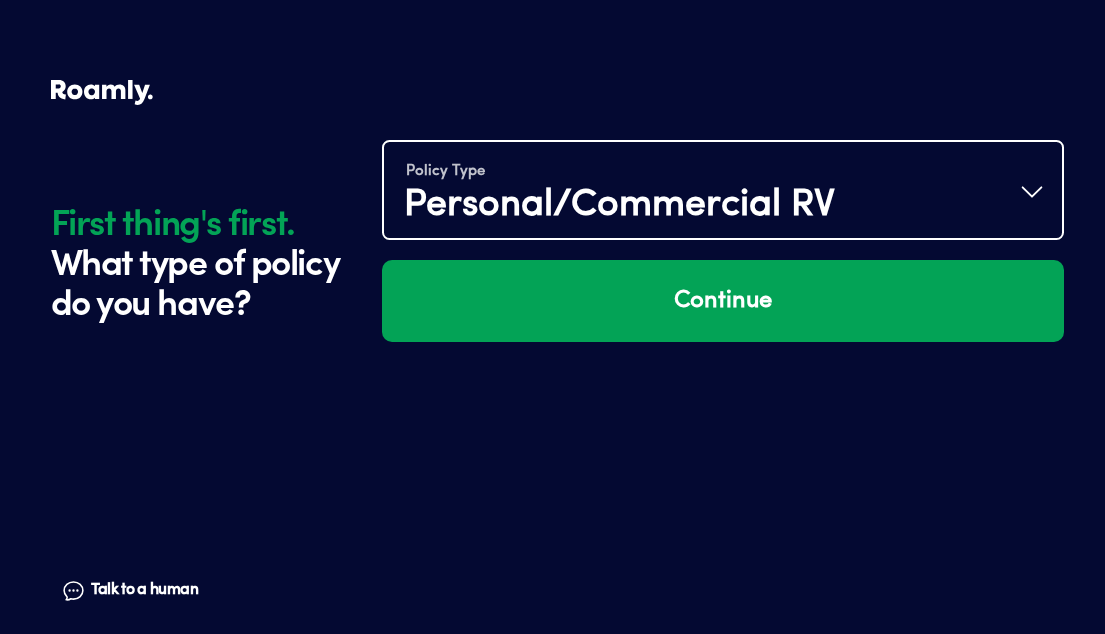 click on "Policy Type Personal/Commercial RV" at bounding box center [723, 192] 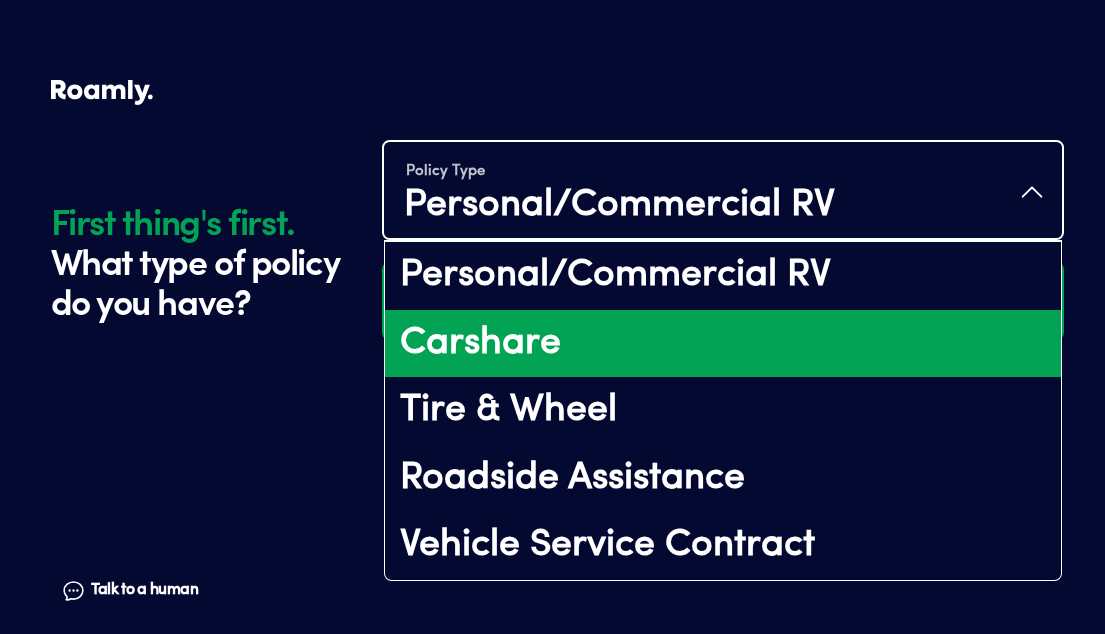 click on "Carshare" at bounding box center [723, 344] 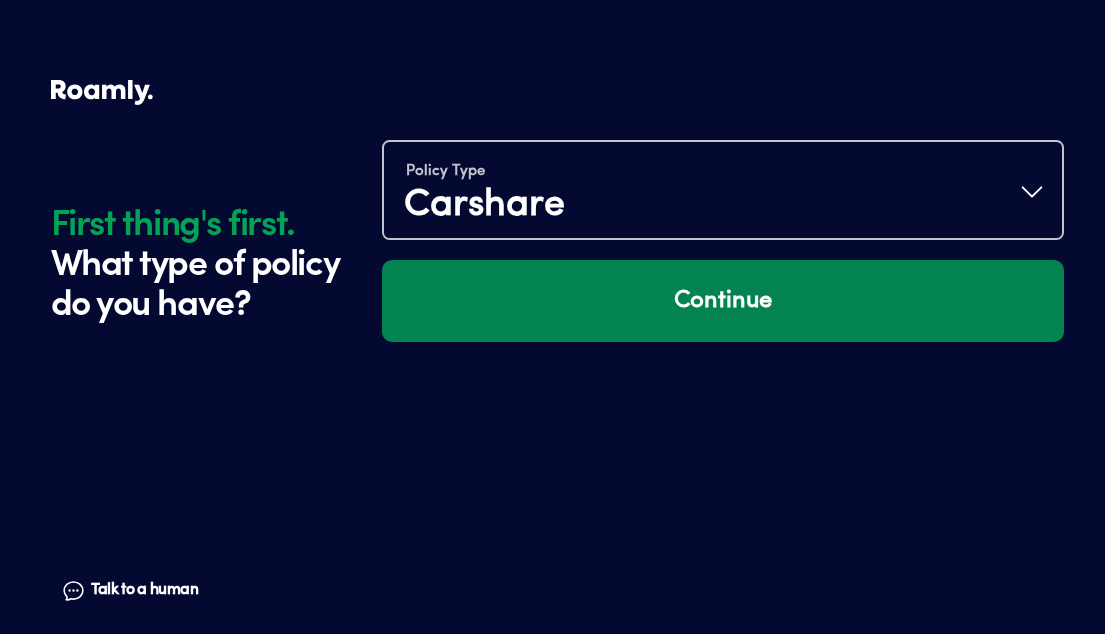 click on "Continue" at bounding box center [723, 301] 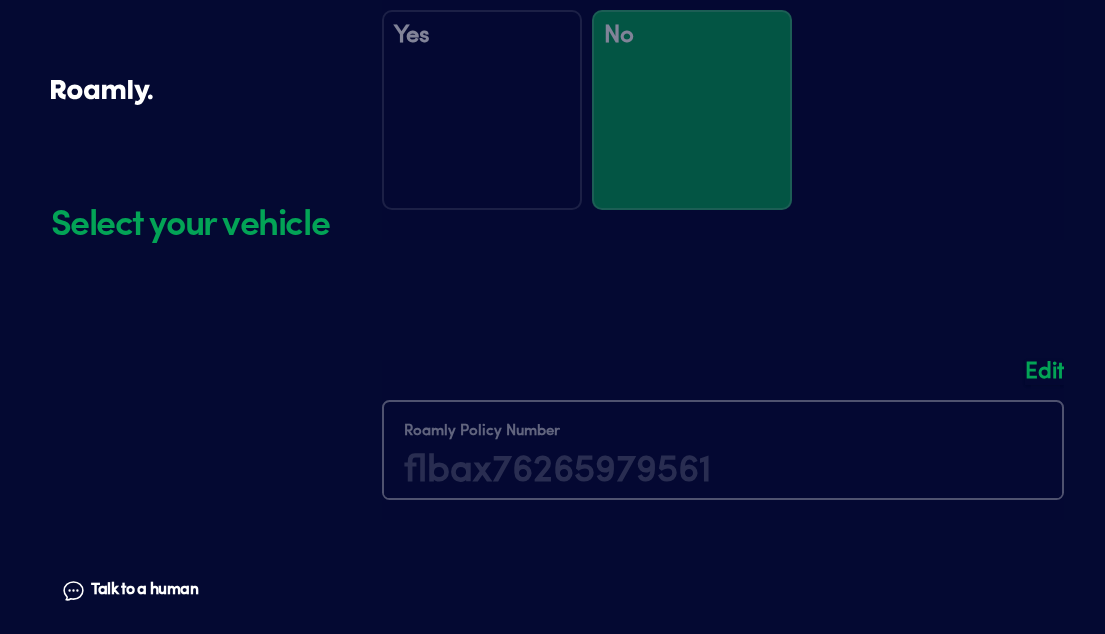 scroll, scrollTop: 1030, scrollLeft: 0, axis: vertical 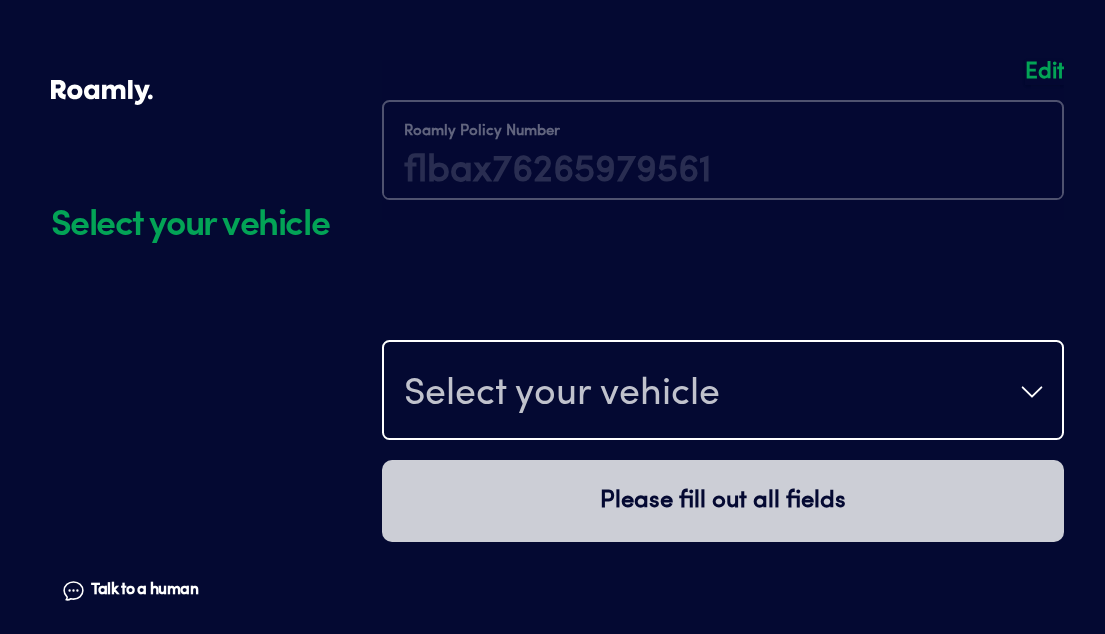 click on "Select your vehicle" at bounding box center [723, 392] 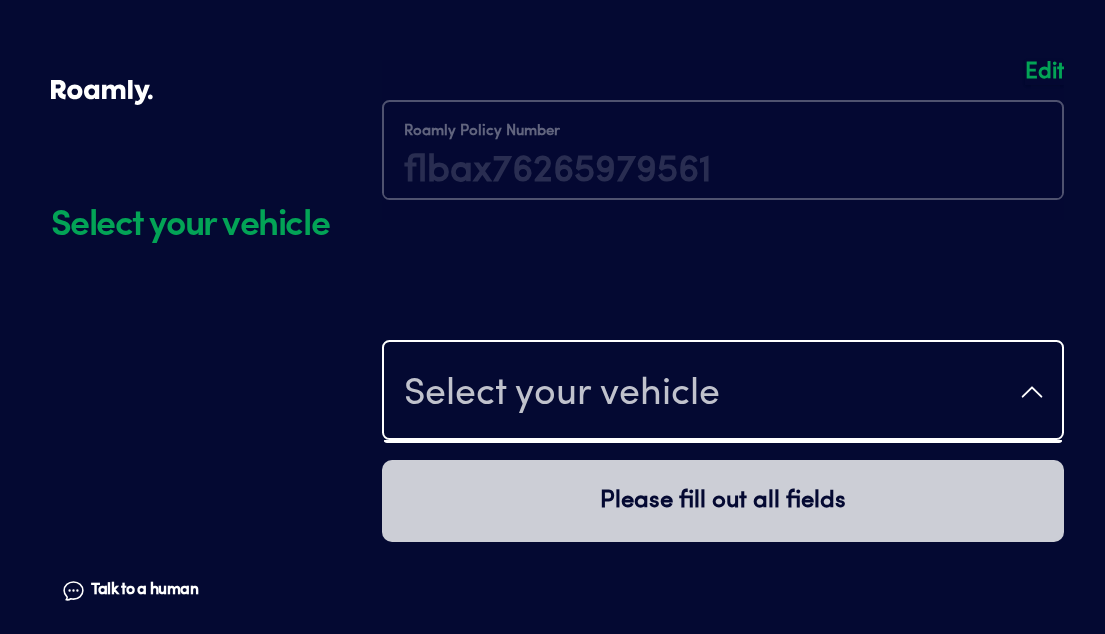 click on "Select your vehicle" at bounding box center [723, 392] 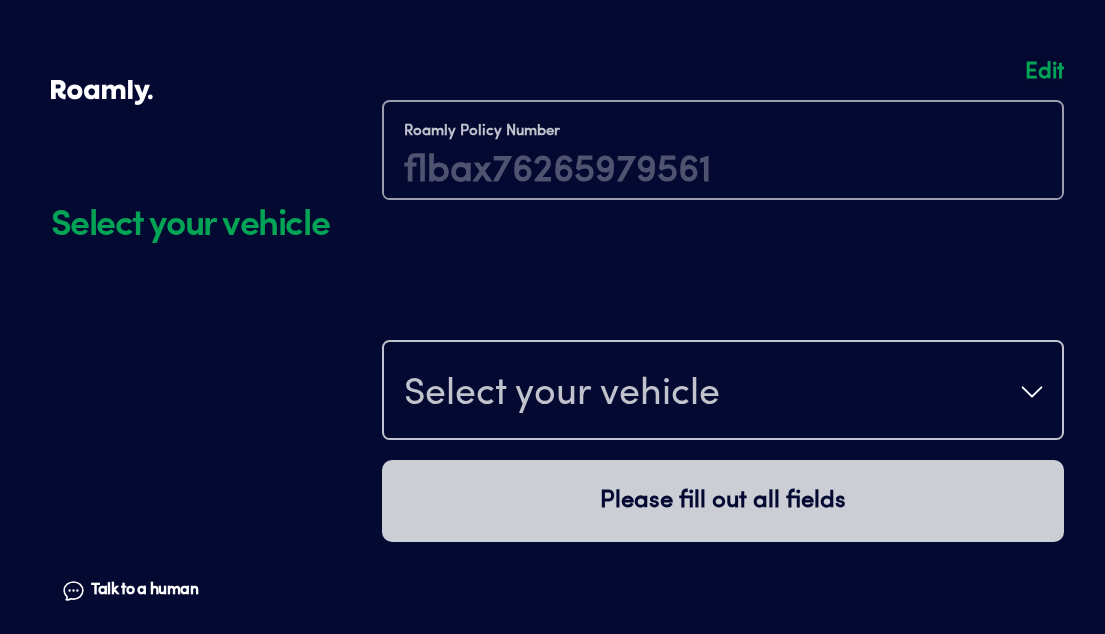 click at bounding box center (723, 140) 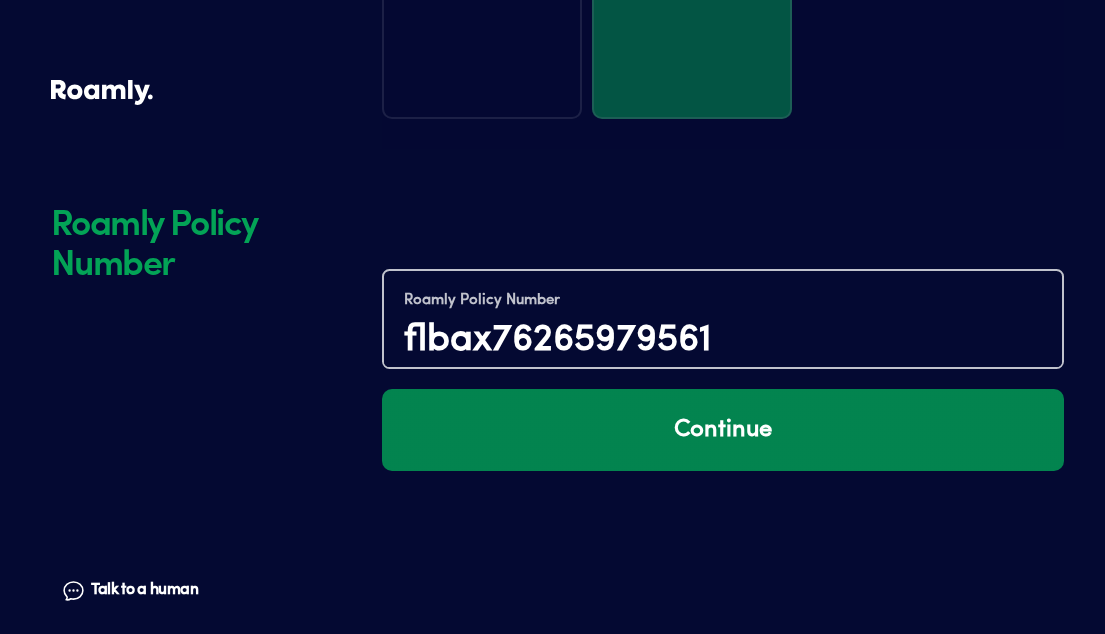 scroll, scrollTop: 850, scrollLeft: 0, axis: vertical 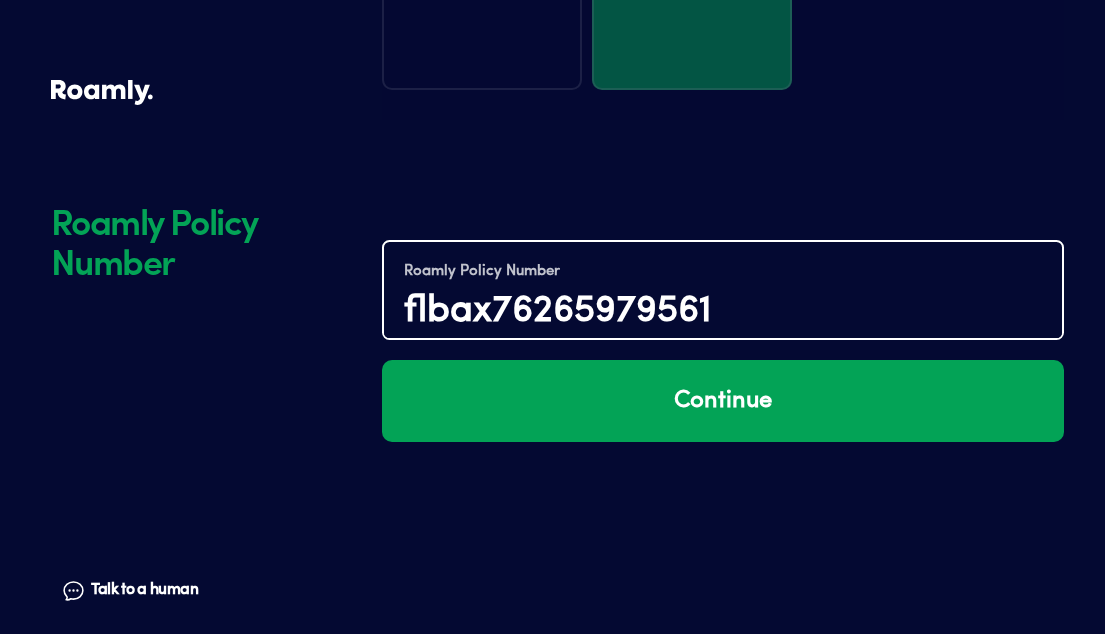 drag, startPoint x: 749, startPoint y: 312, endPoint x: 391, endPoint y: 317, distance: 358.0349 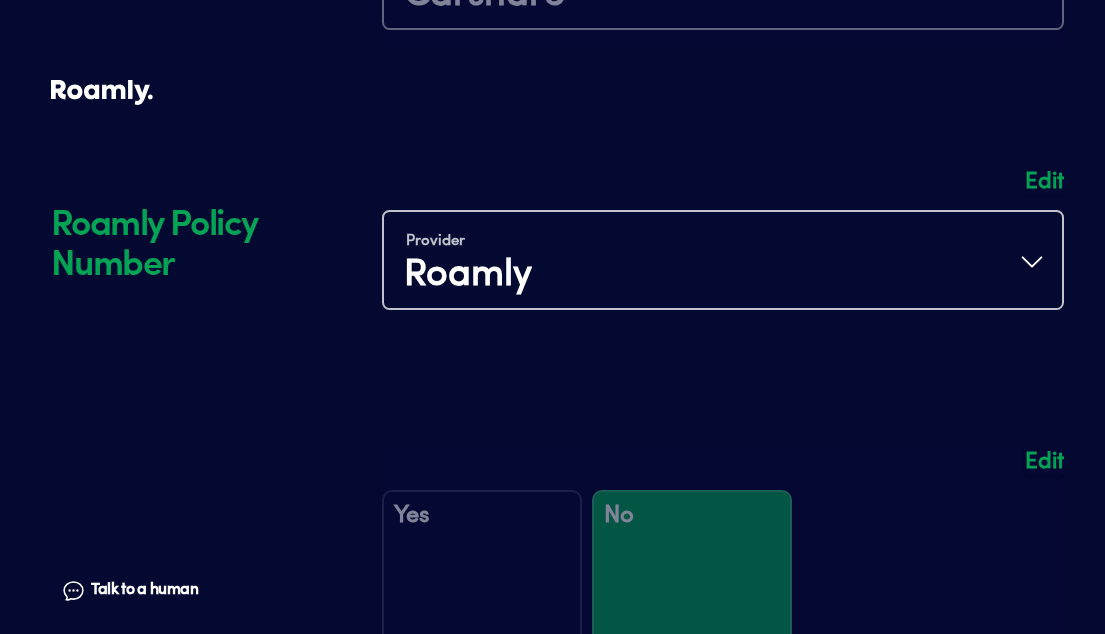 click at bounding box center [723, 250] 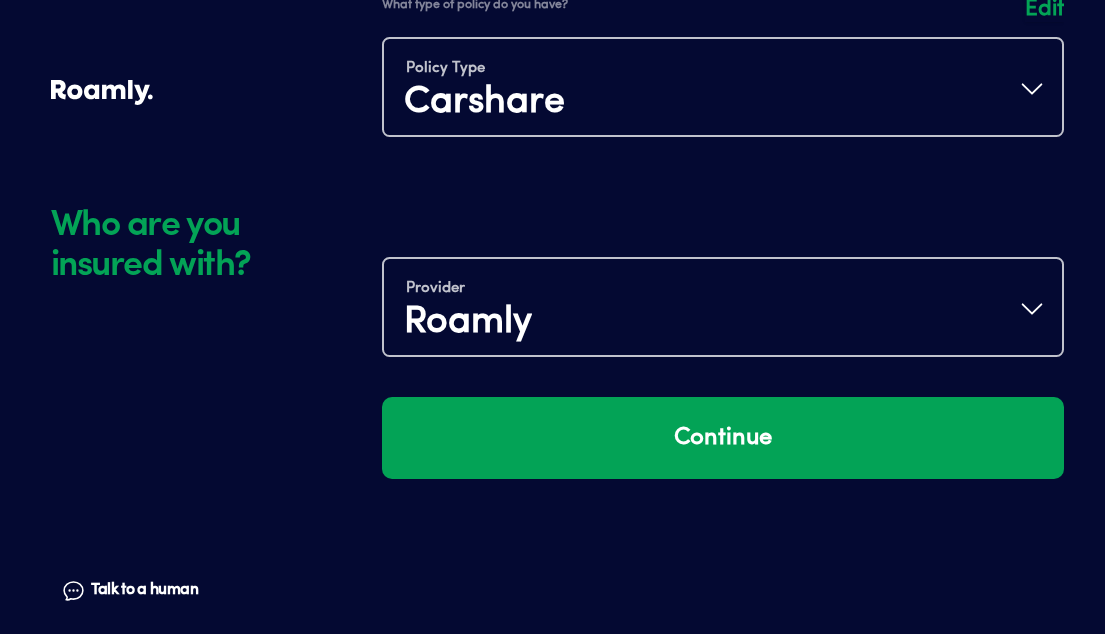 click on "Policy Type Carshare Edit What type of policy do you have? Who are you insured with? Talk to a human Chat Provider Roamly Continue" at bounding box center [723, 310] 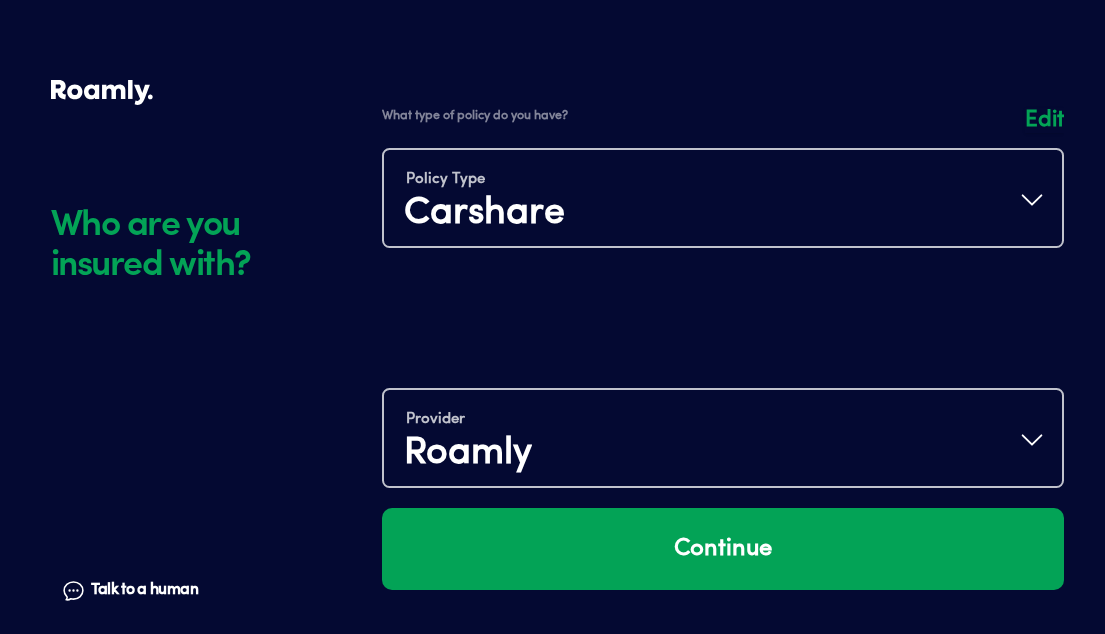 scroll, scrollTop: 0, scrollLeft: 0, axis: both 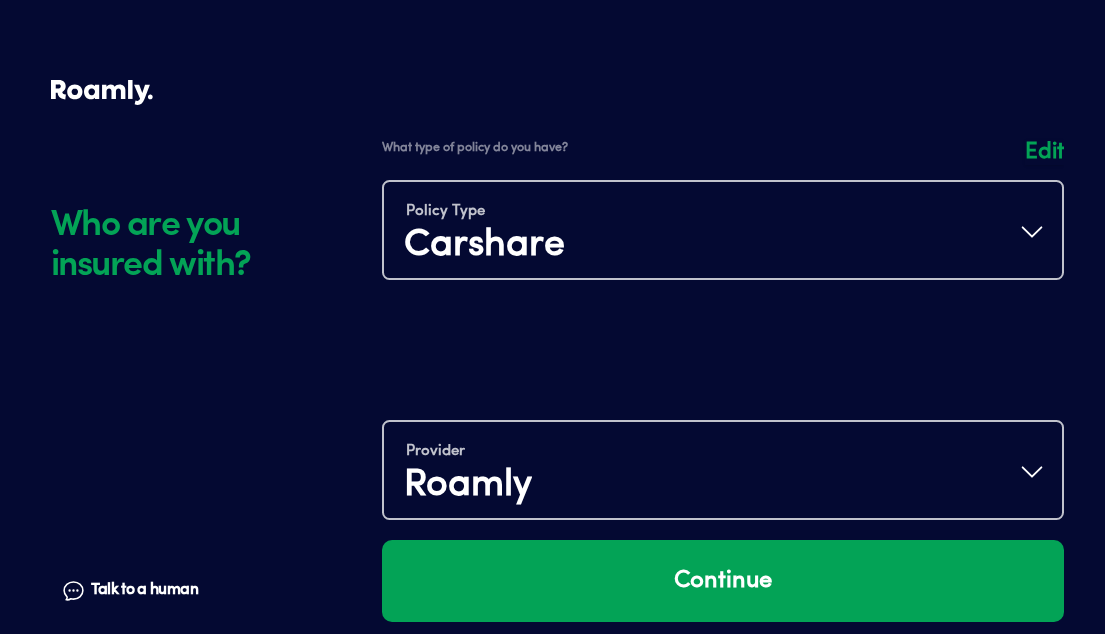 click at bounding box center [723, 220] 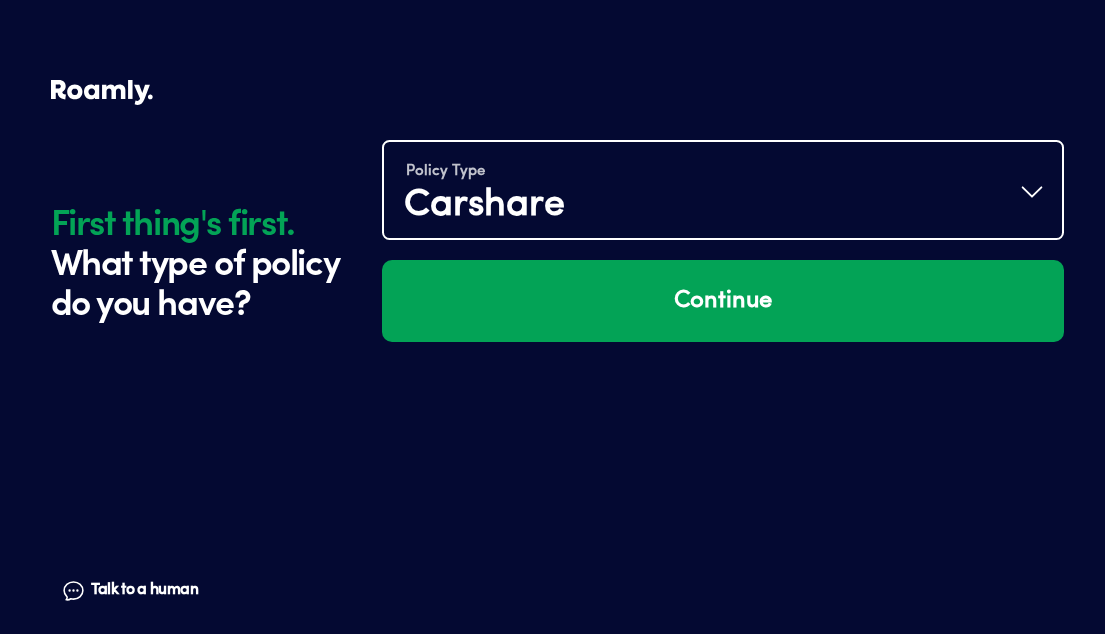 click on "Policy Type Carshare" at bounding box center [723, 192] 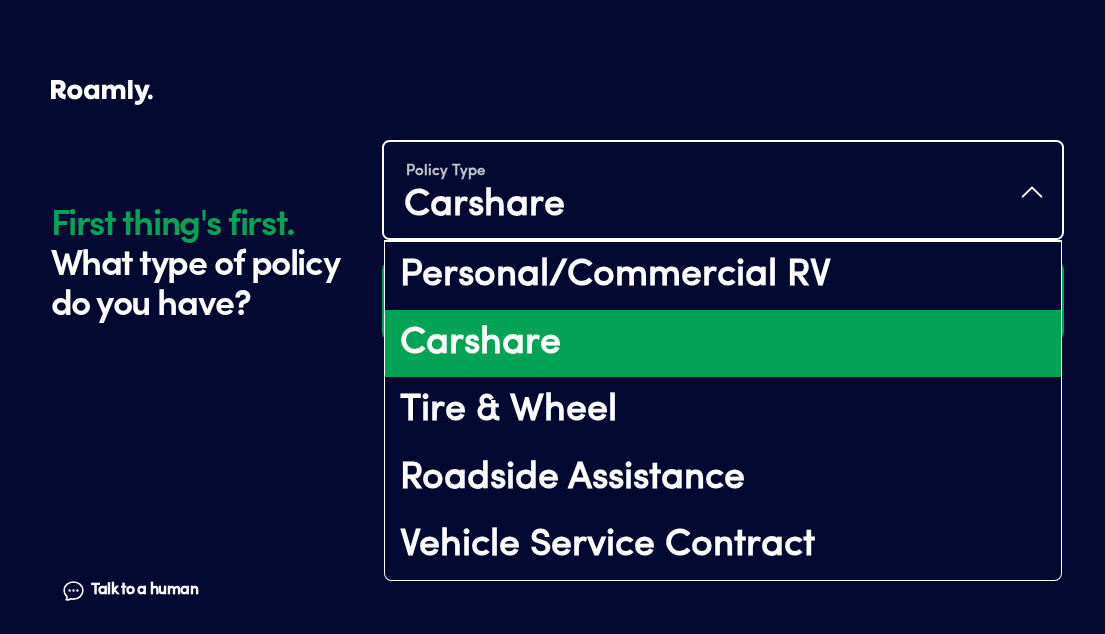 click on "Carshare" at bounding box center (723, 344) 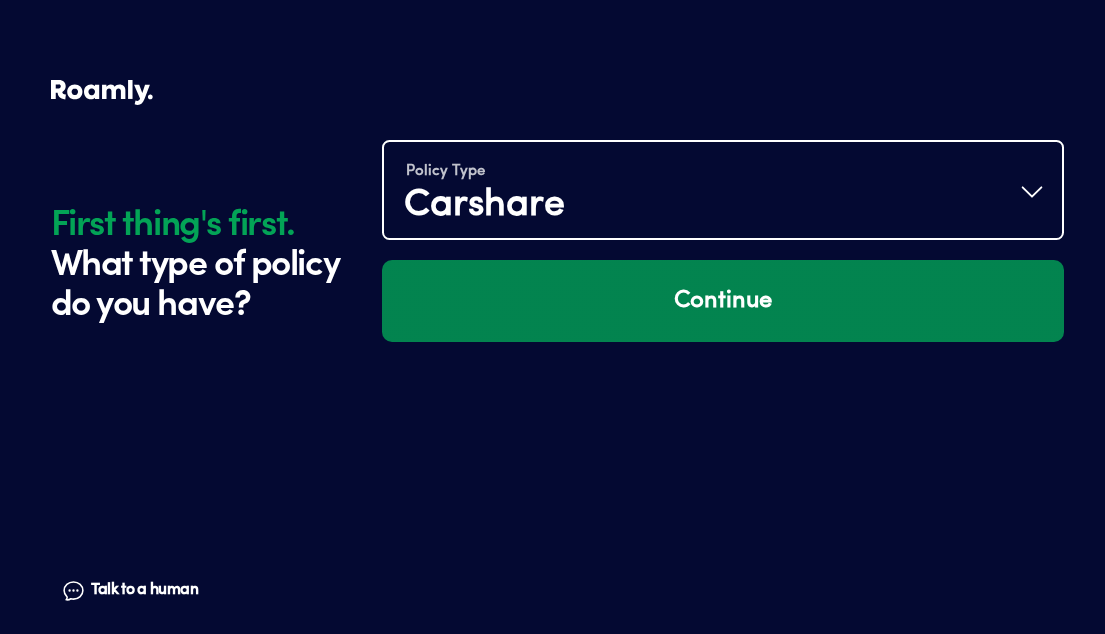click on "Continue" at bounding box center (723, 301) 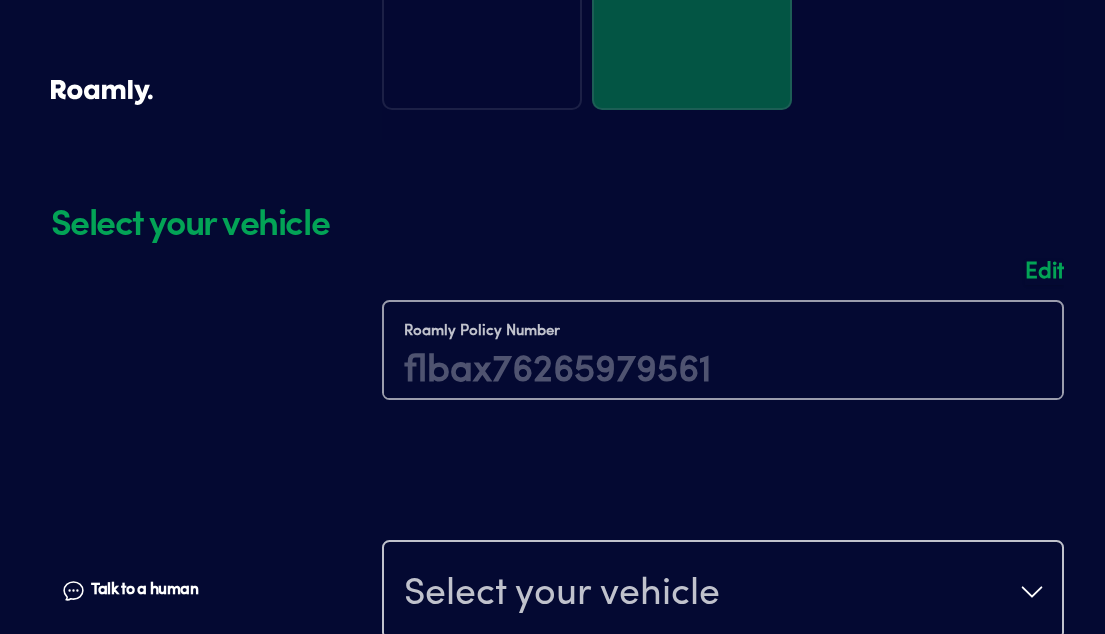 scroll, scrollTop: 430, scrollLeft: 0, axis: vertical 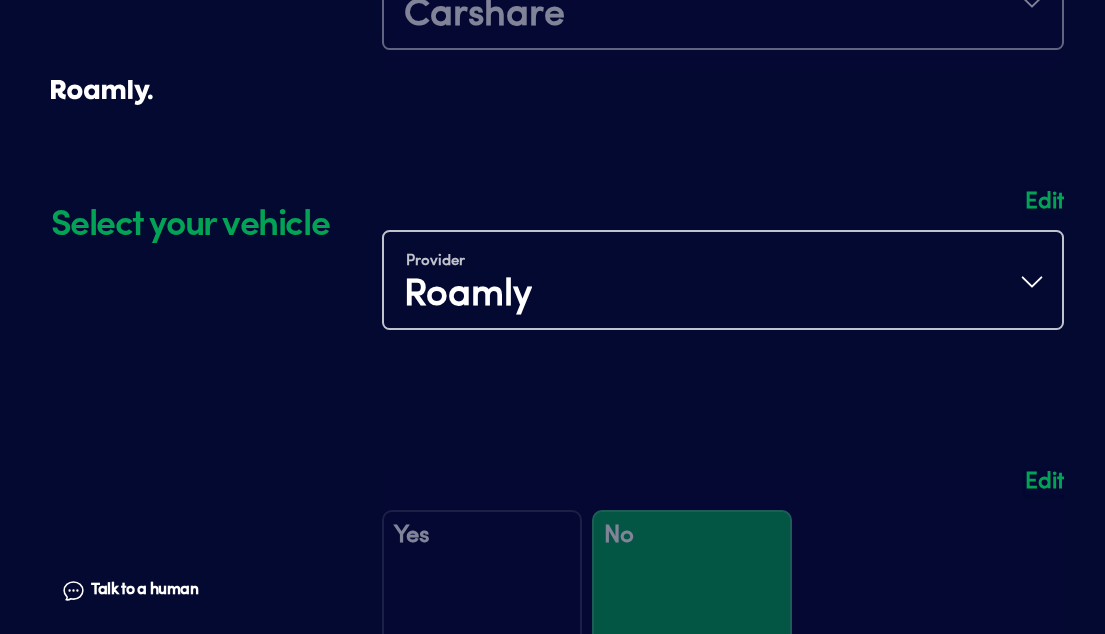 click at bounding box center (723, 270) 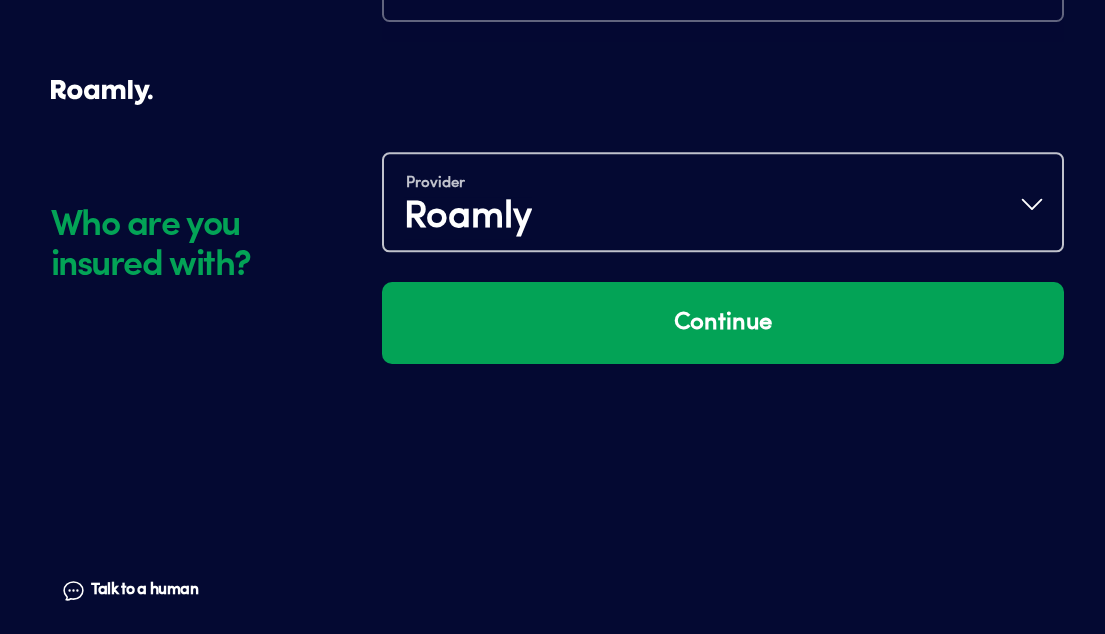 scroll, scrollTop: 280, scrollLeft: 0, axis: vertical 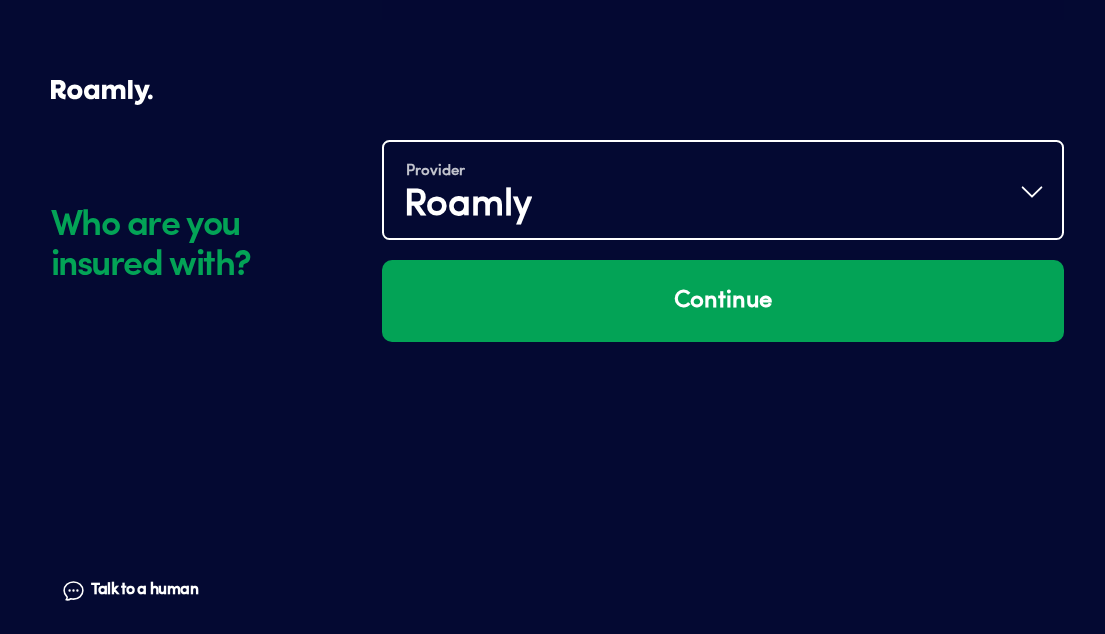 click on "Provider Roamly" at bounding box center (723, 192) 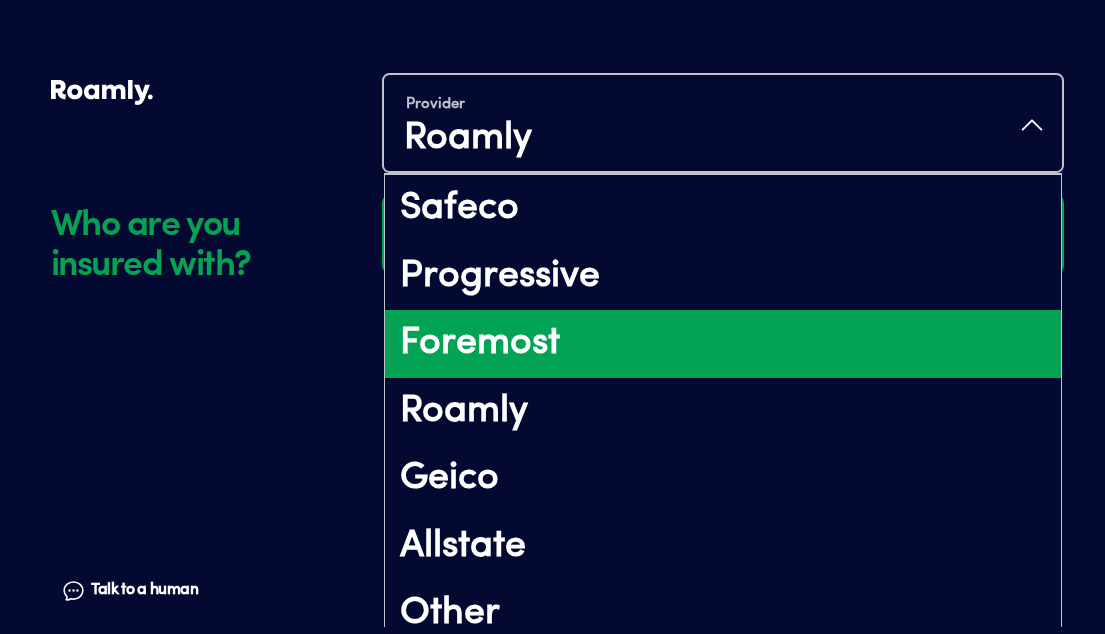 scroll, scrollTop: 88, scrollLeft: 0, axis: vertical 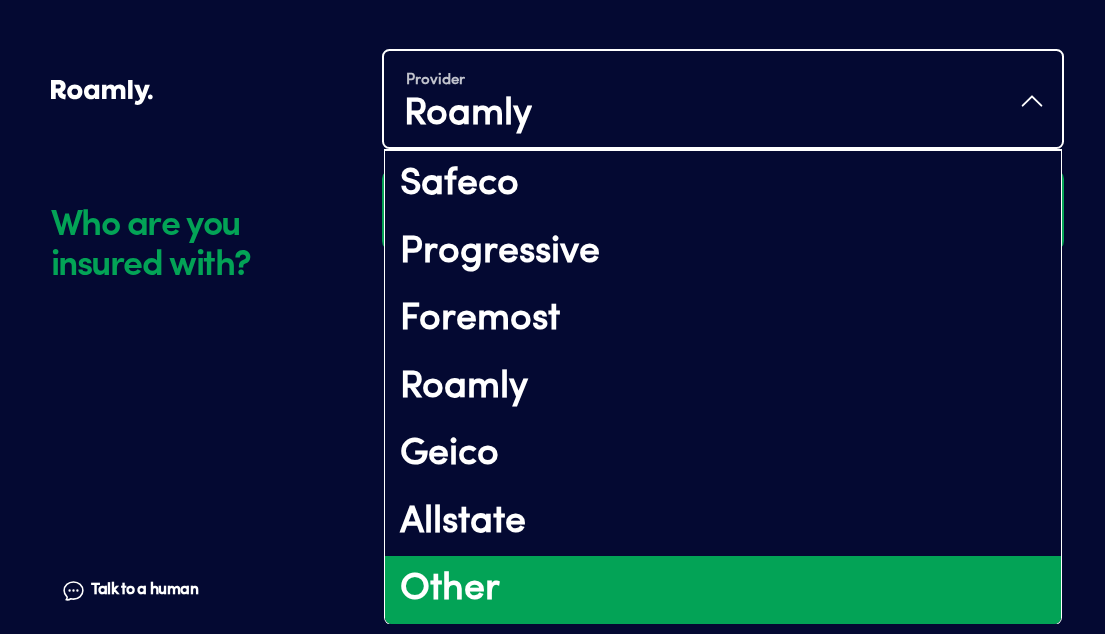 click on "Other" at bounding box center (723, 590) 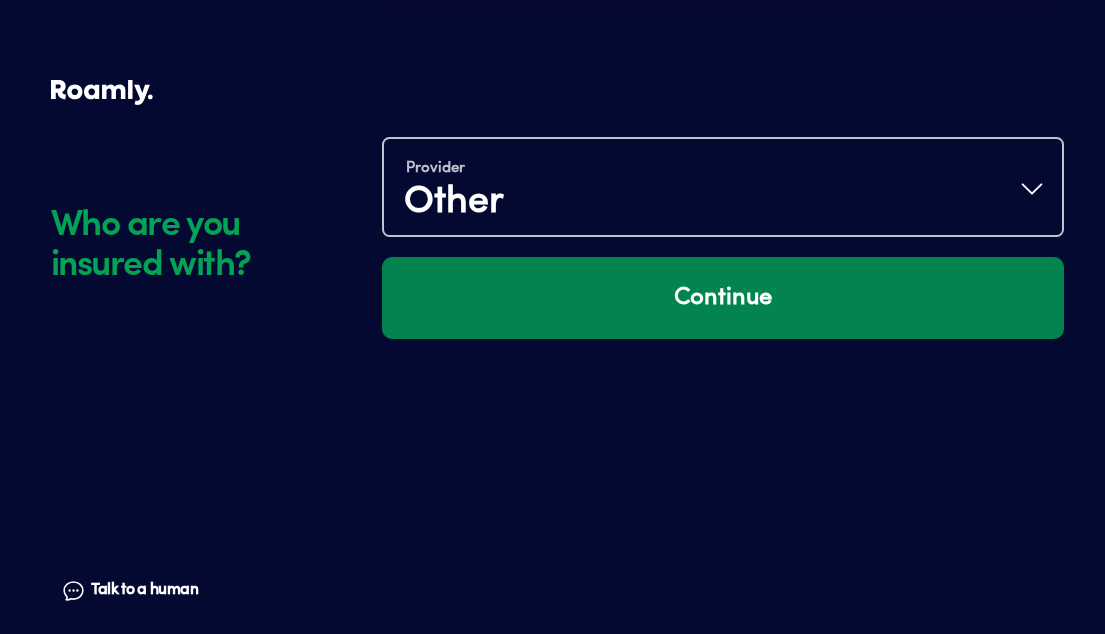 click on "Continue" at bounding box center (723, 298) 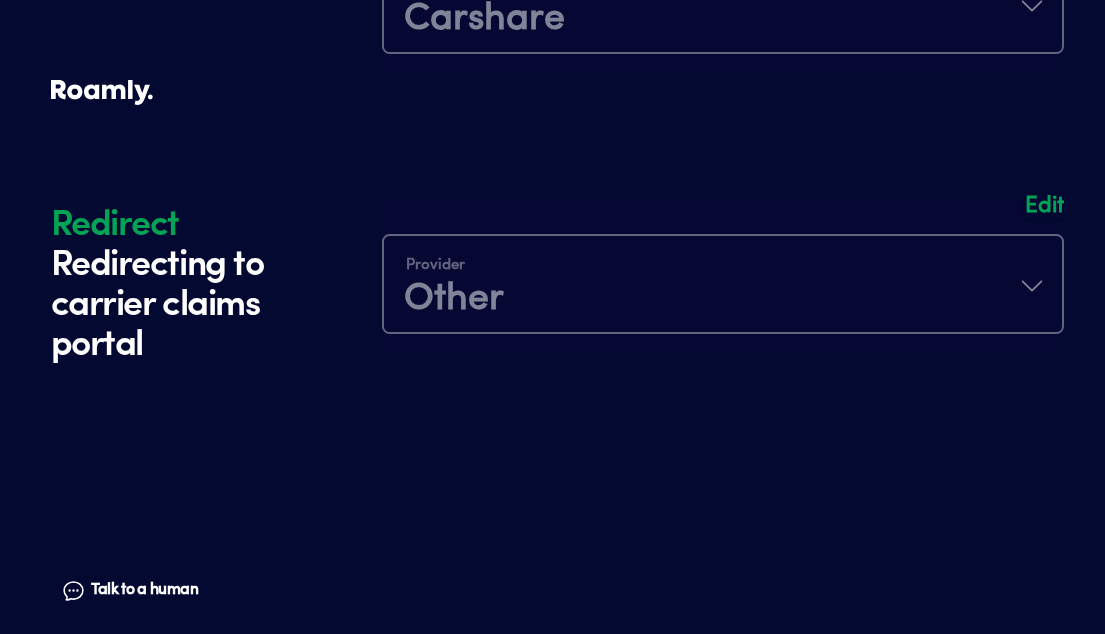 scroll, scrollTop: 300, scrollLeft: 0, axis: vertical 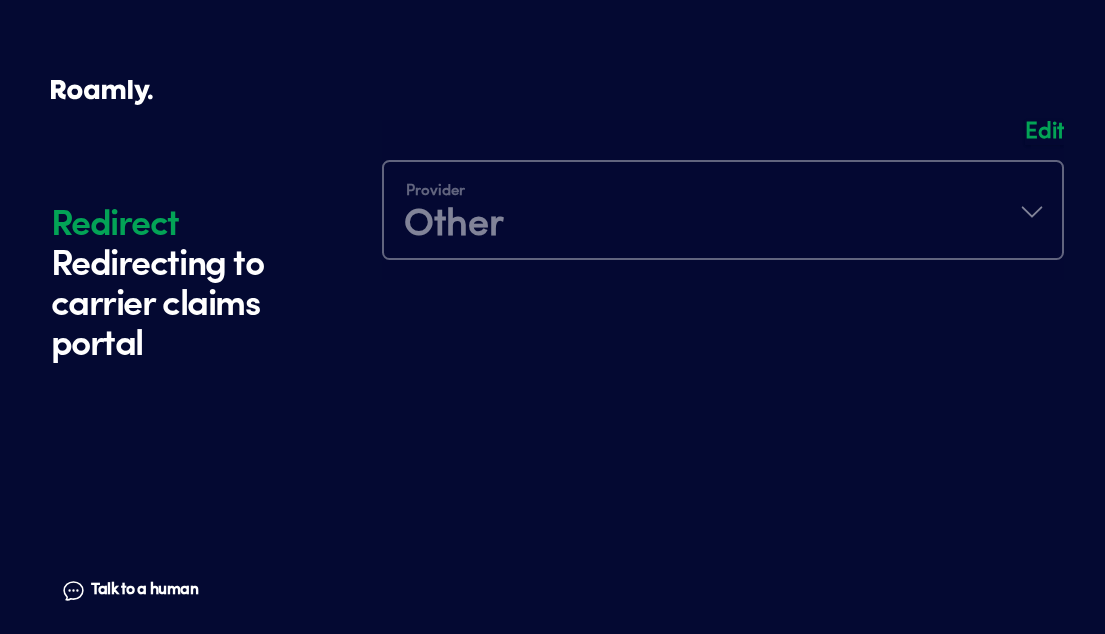 click on "Redirecting to carrier claims portal" at bounding box center [201, 300] 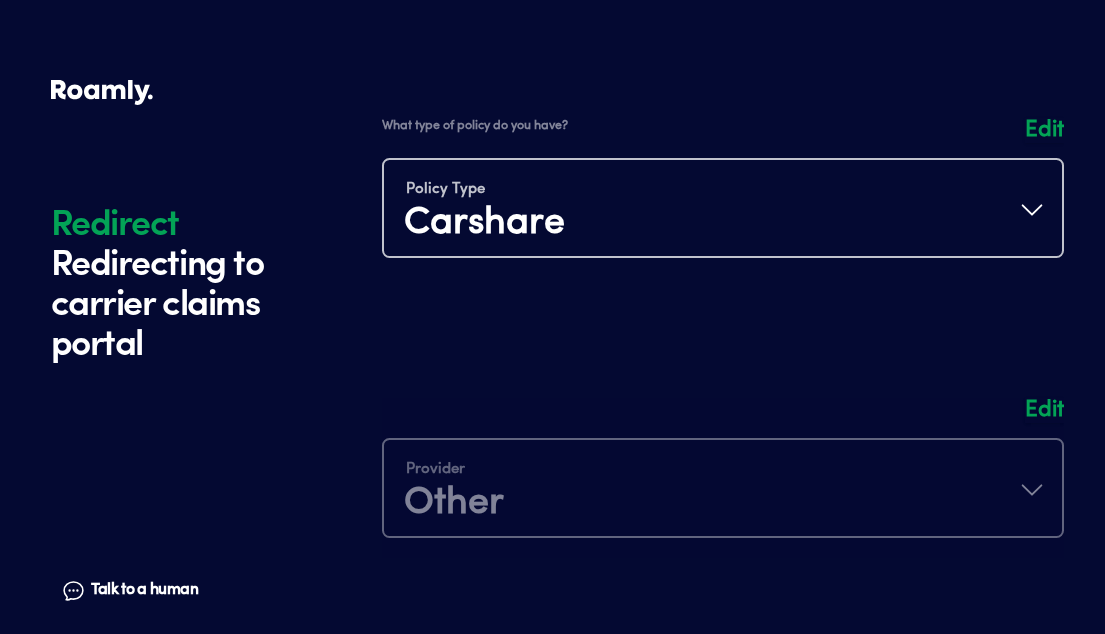 scroll, scrollTop: 0, scrollLeft: 0, axis: both 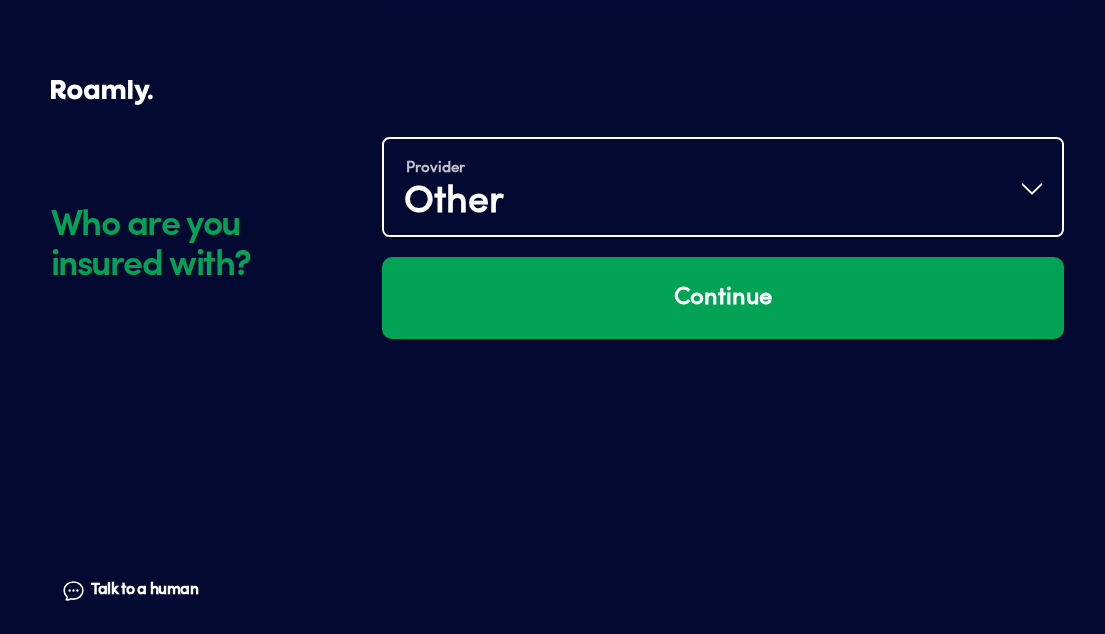 click on "Provider Other" at bounding box center (723, 189) 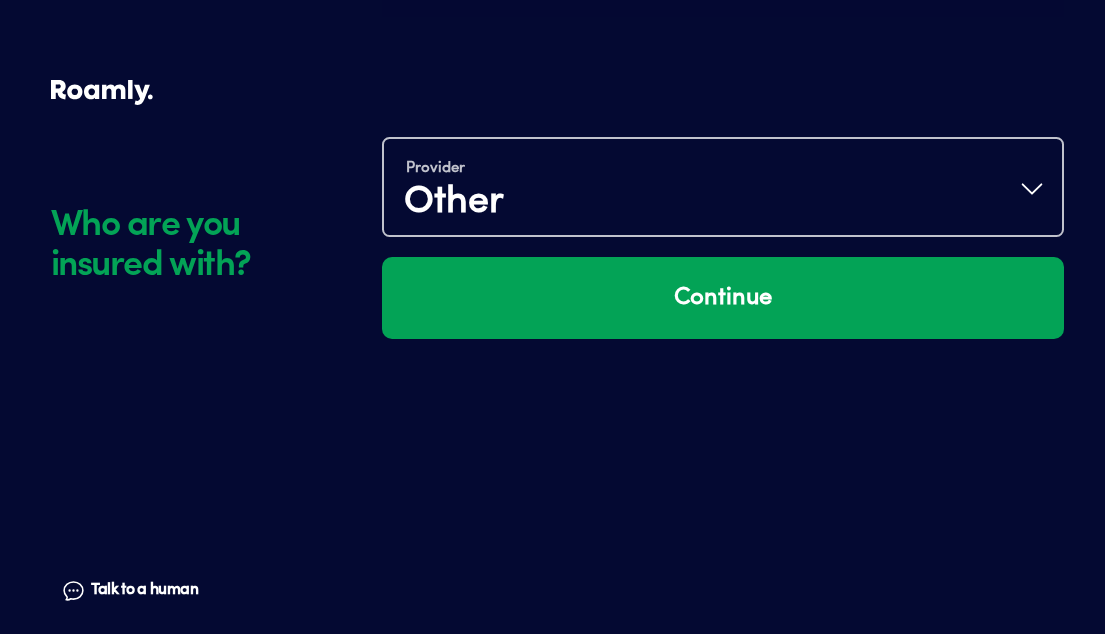 scroll, scrollTop: 87, scrollLeft: 0, axis: vertical 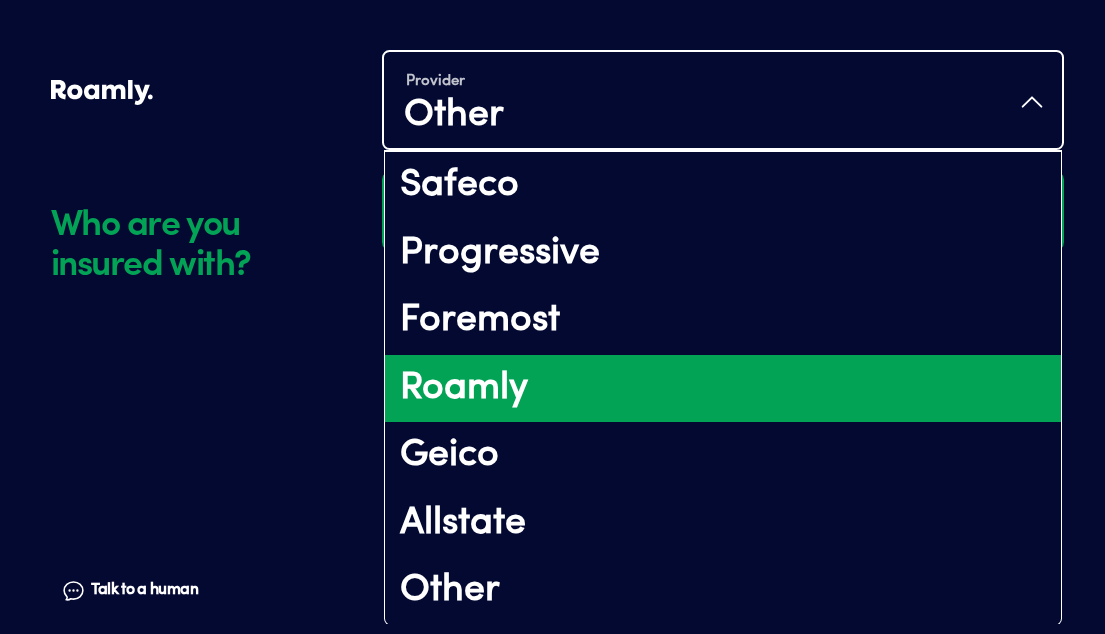 click on "Roamly" at bounding box center (723, 389) 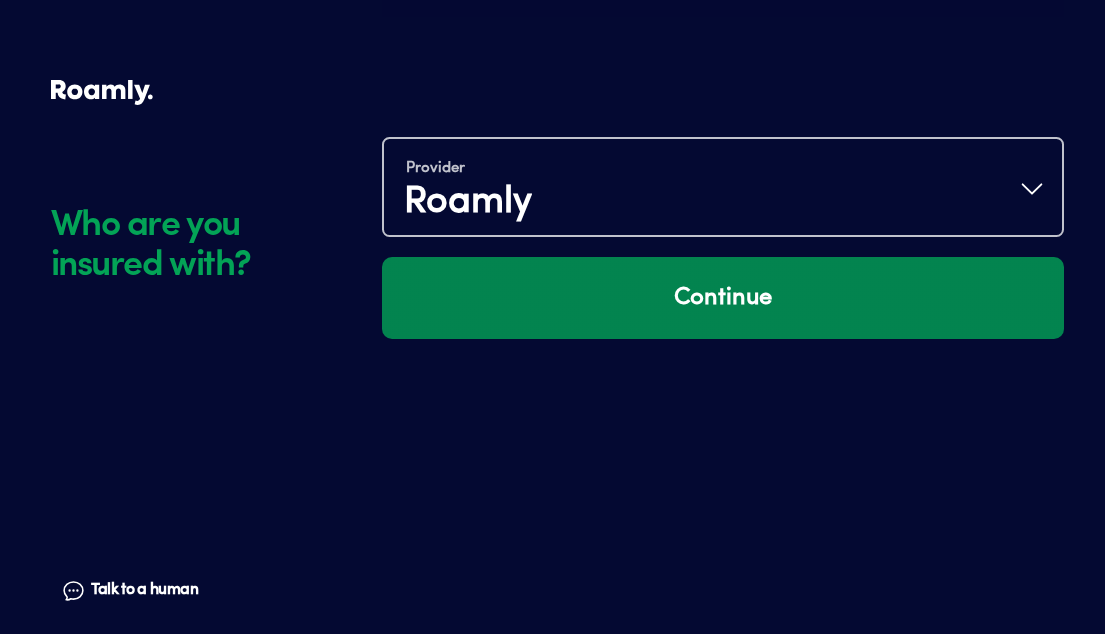 click on "Continue" at bounding box center (723, 298) 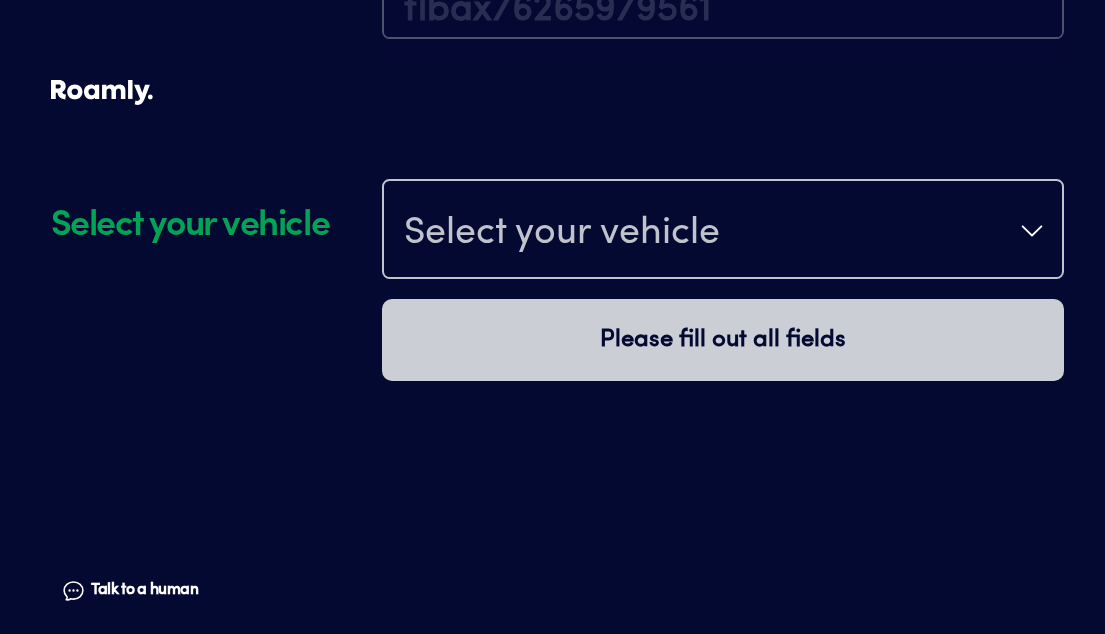 scroll, scrollTop: 1230, scrollLeft: 0, axis: vertical 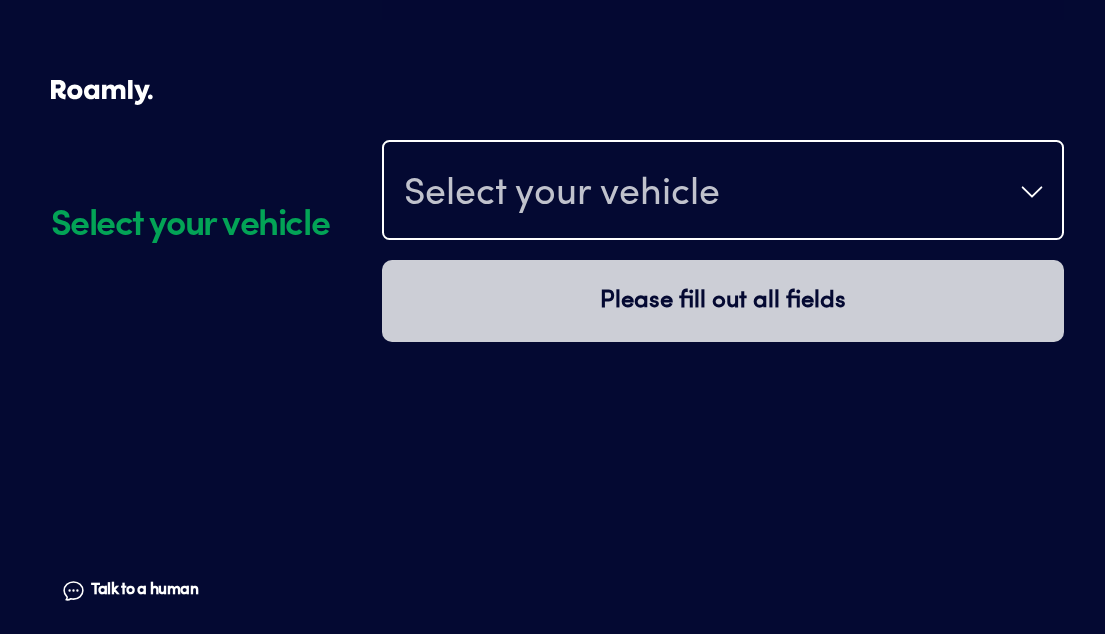 click on "Select your vehicle" at bounding box center (723, 192) 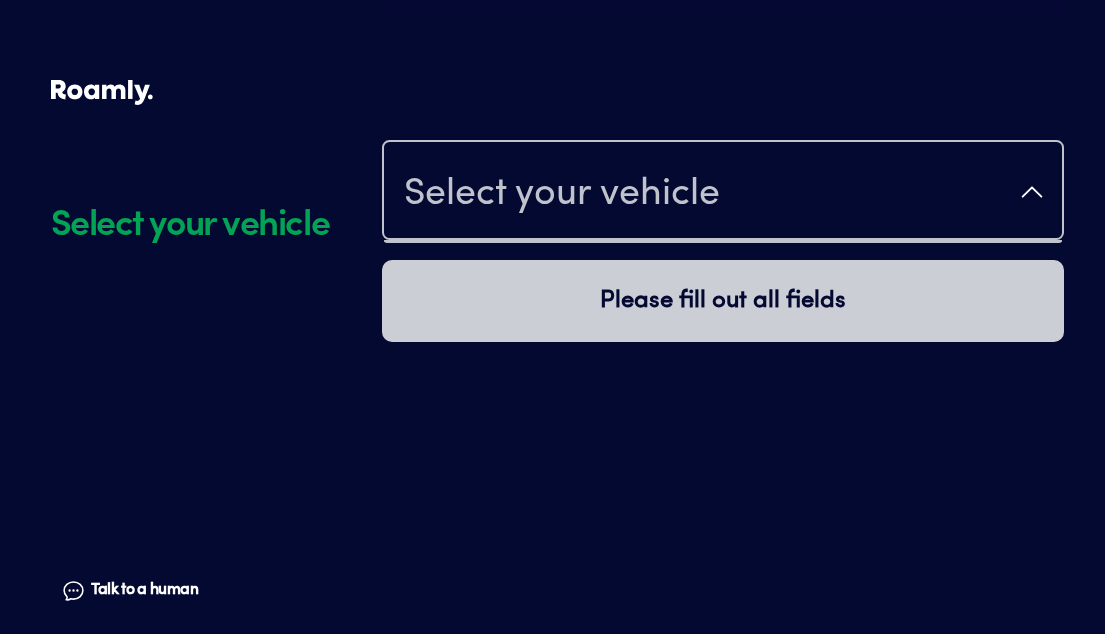 click at bounding box center [723, 241] 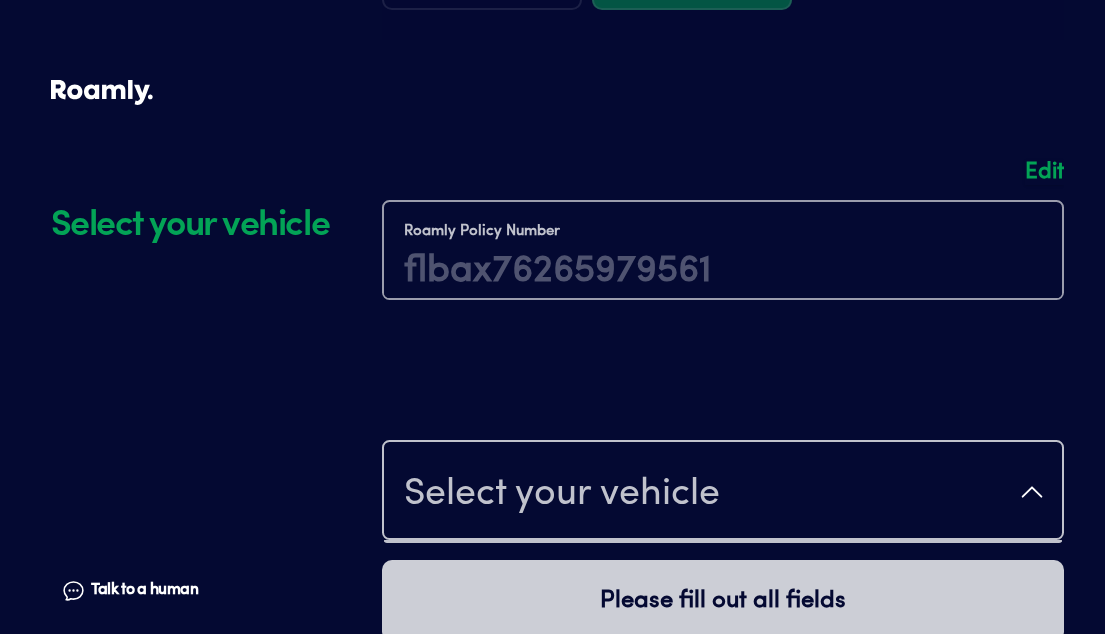 click at bounding box center (723, 240) 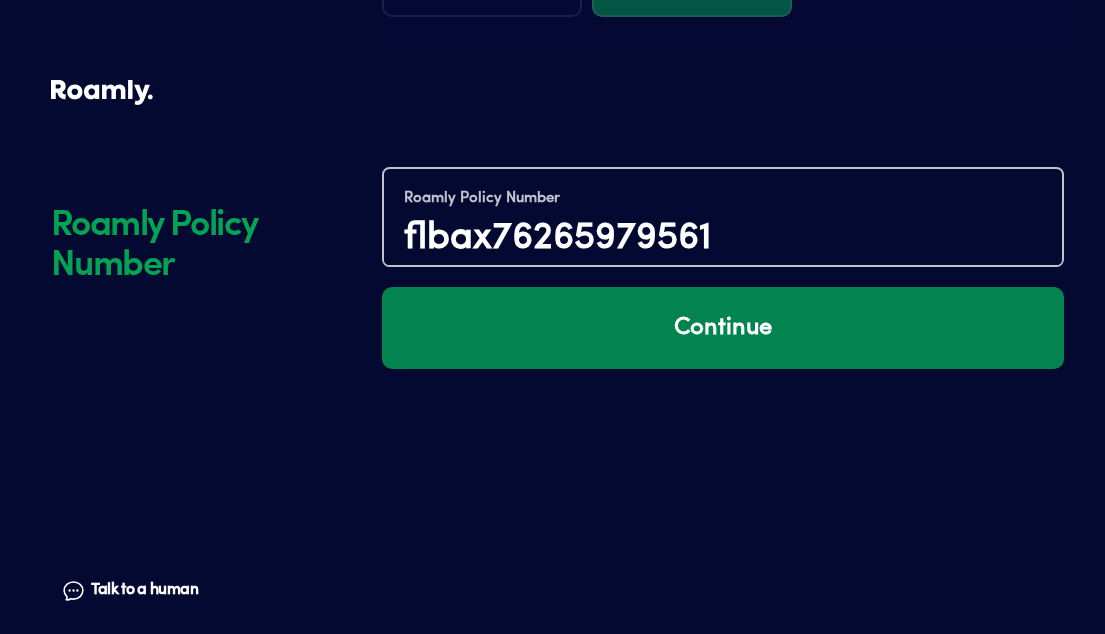 scroll, scrollTop: 950, scrollLeft: 0, axis: vertical 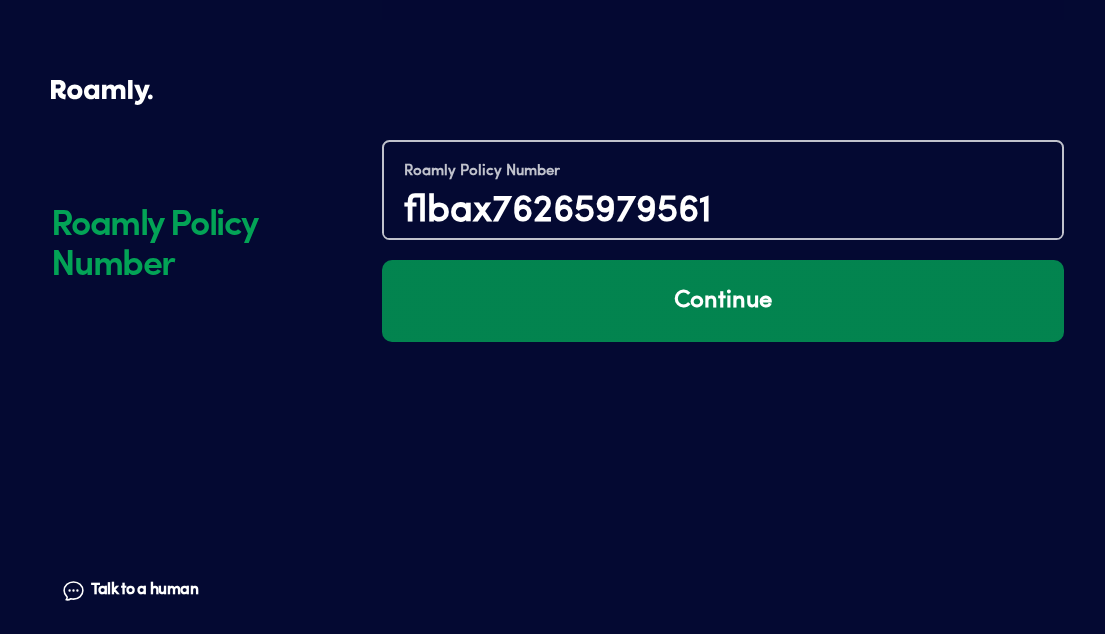 click on "Continue" at bounding box center (723, 301) 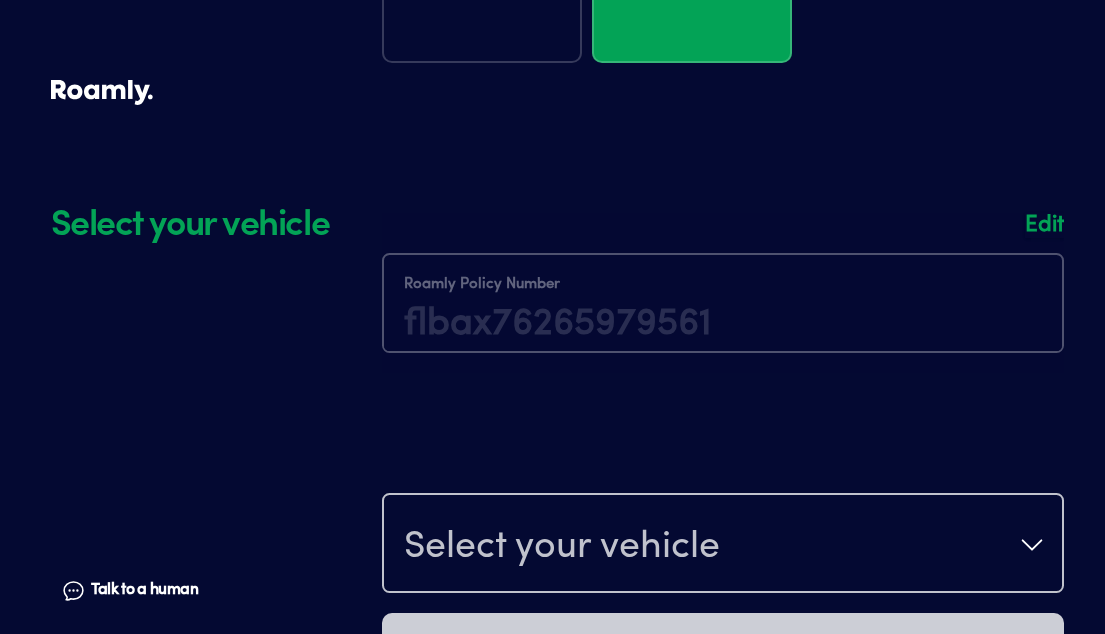 scroll, scrollTop: 830, scrollLeft: 0, axis: vertical 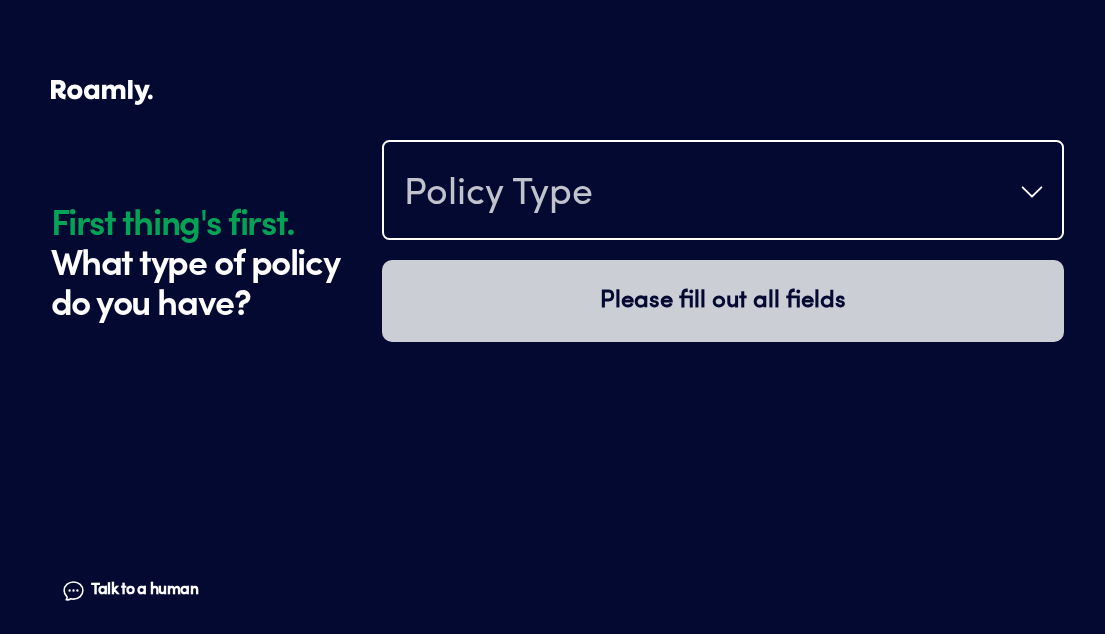 click on "Policy Type" at bounding box center (723, 192) 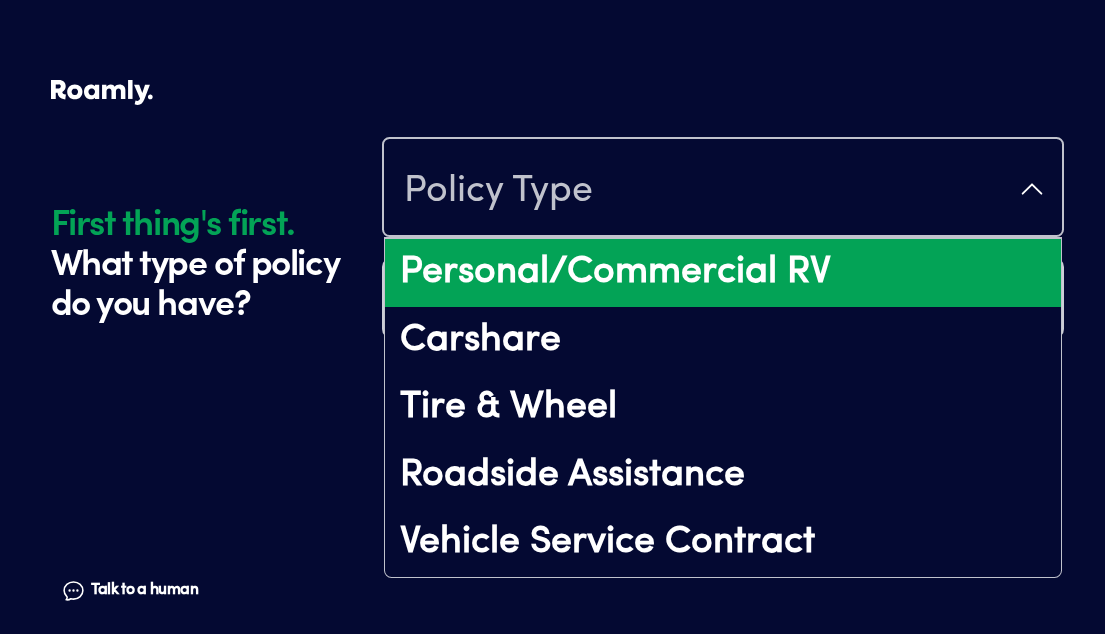 scroll, scrollTop: 0, scrollLeft: 0, axis: both 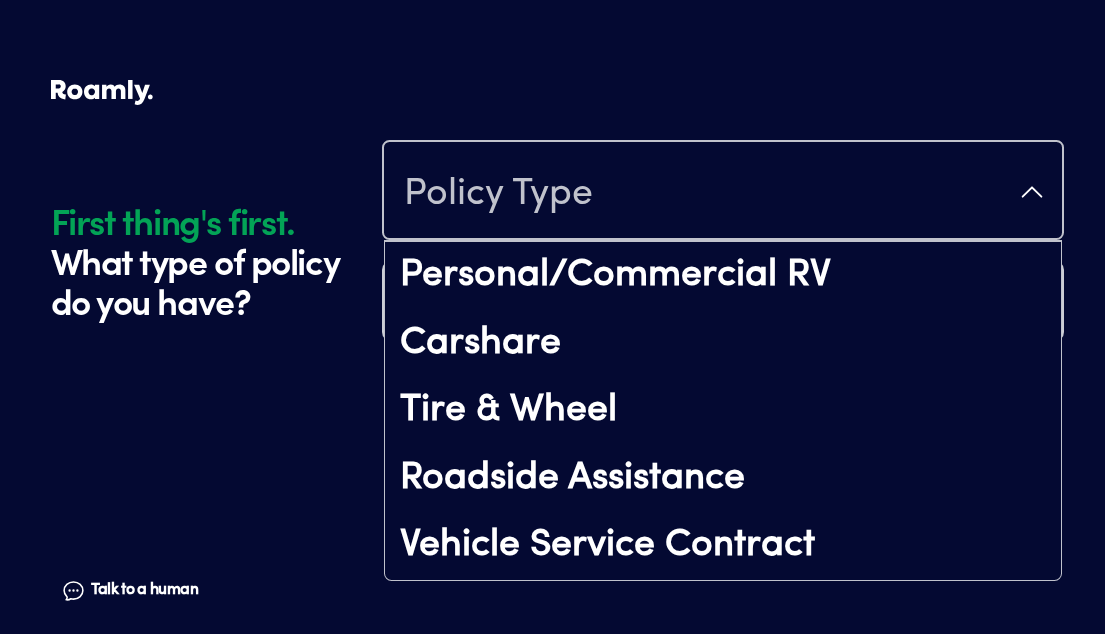 click on "Policy Type Personal/Commercial RV Carshare Tire & Wheel Roadside Assistance Vehicle Service Contract Please fill out all fields" at bounding box center (723, 313) 